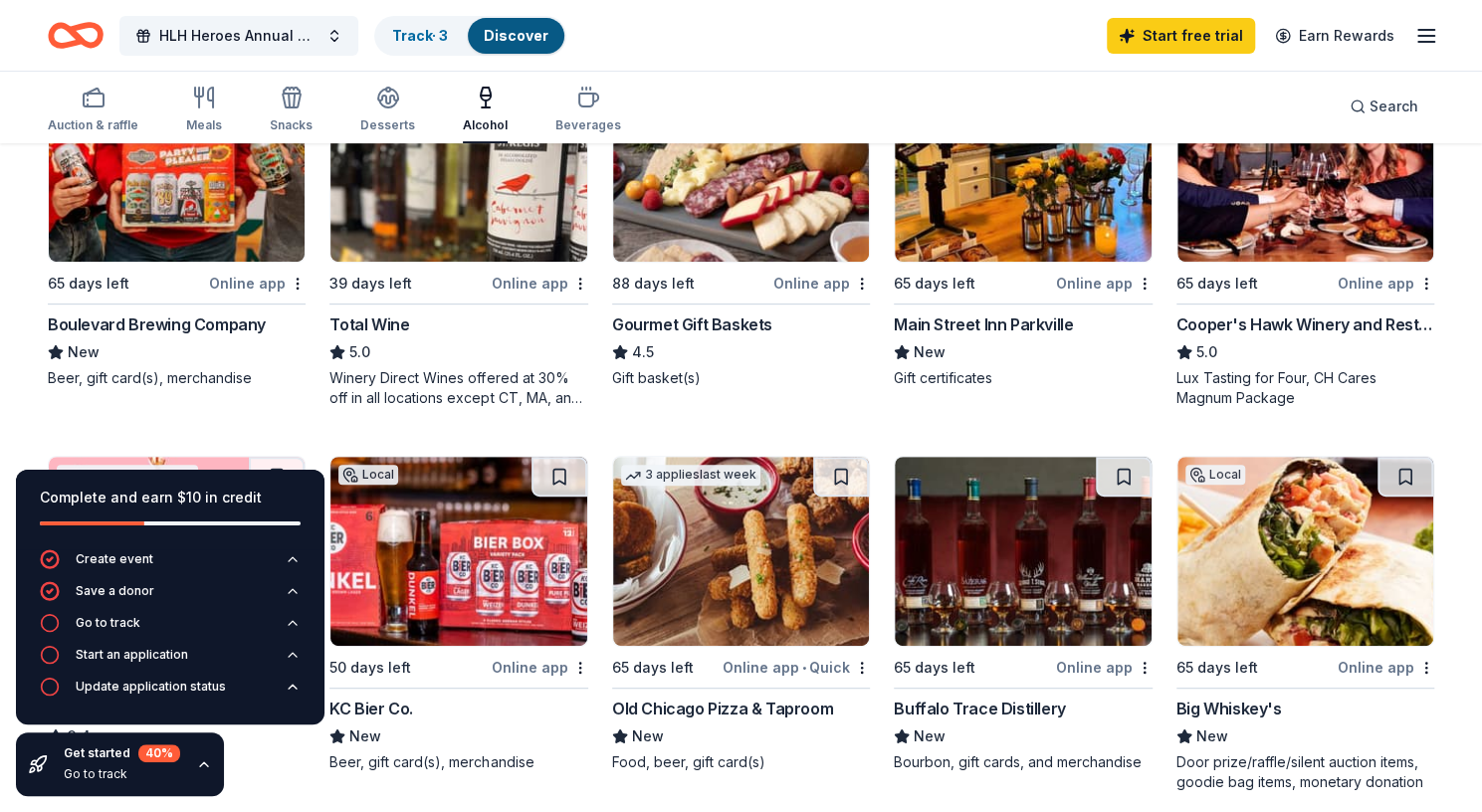 scroll, scrollTop: 0, scrollLeft: 0, axis: both 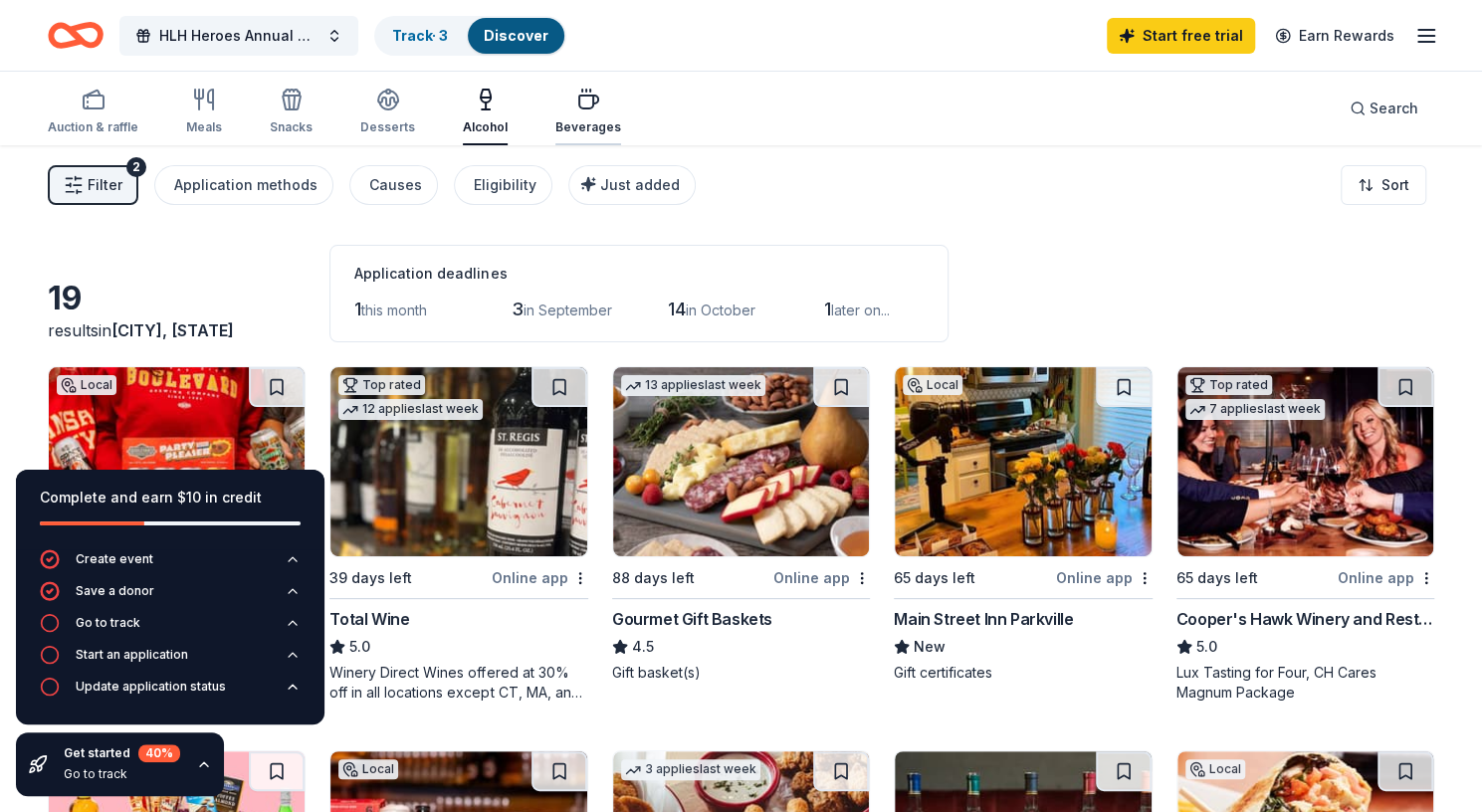 click on "Beverages" at bounding box center [588, 111] 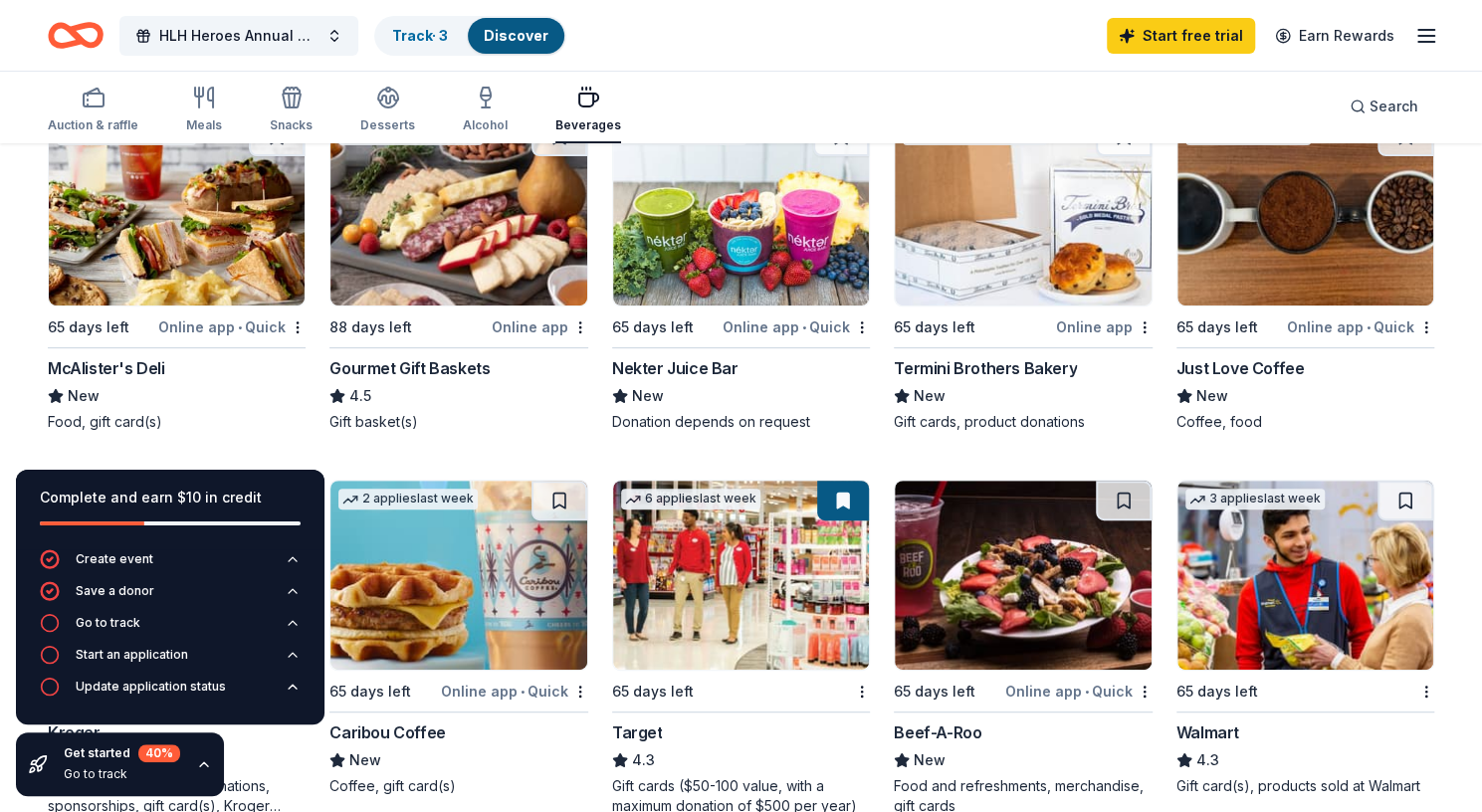 scroll, scrollTop: 252, scrollLeft: 0, axis: vertical 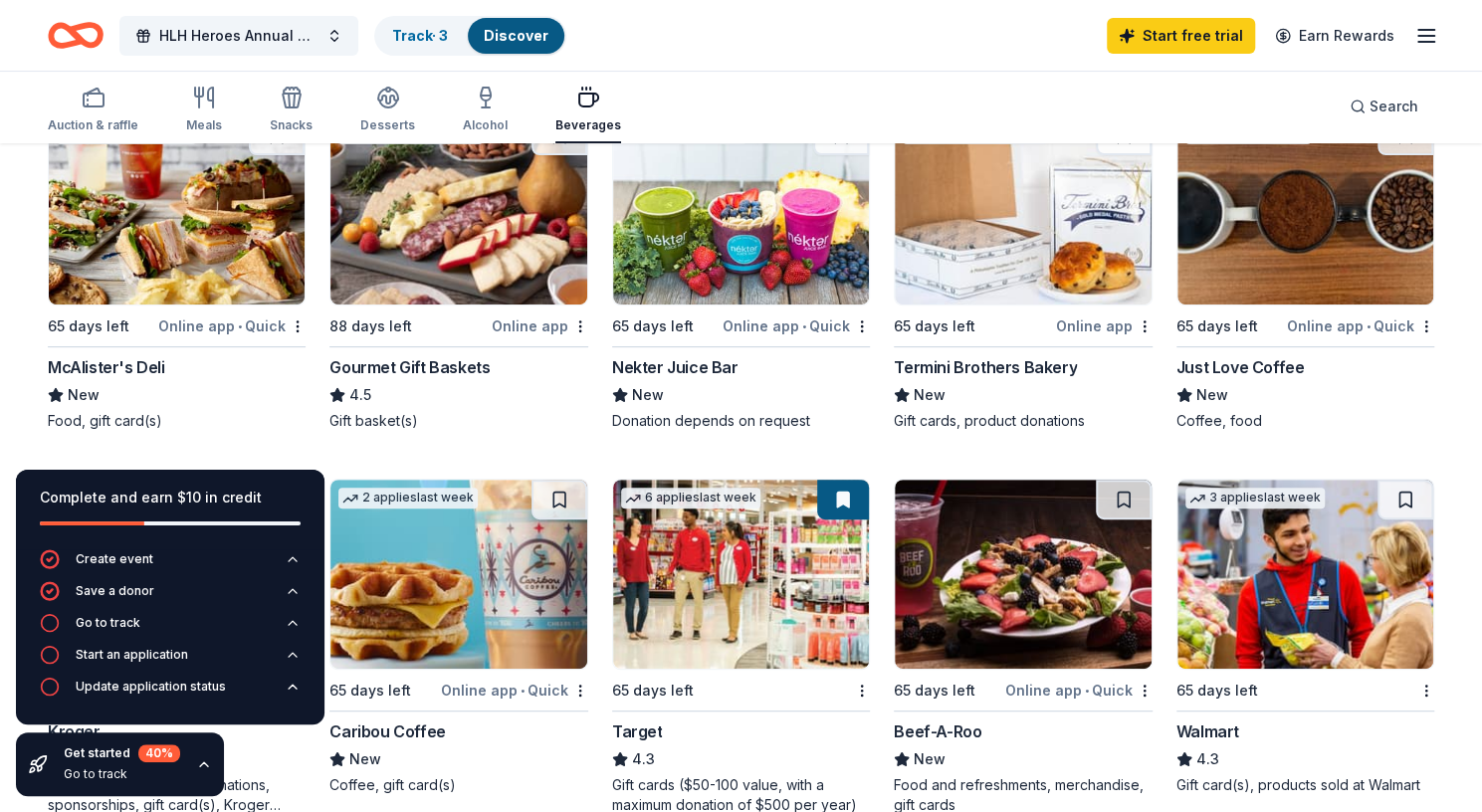 click at bounding box center [1305, 210] 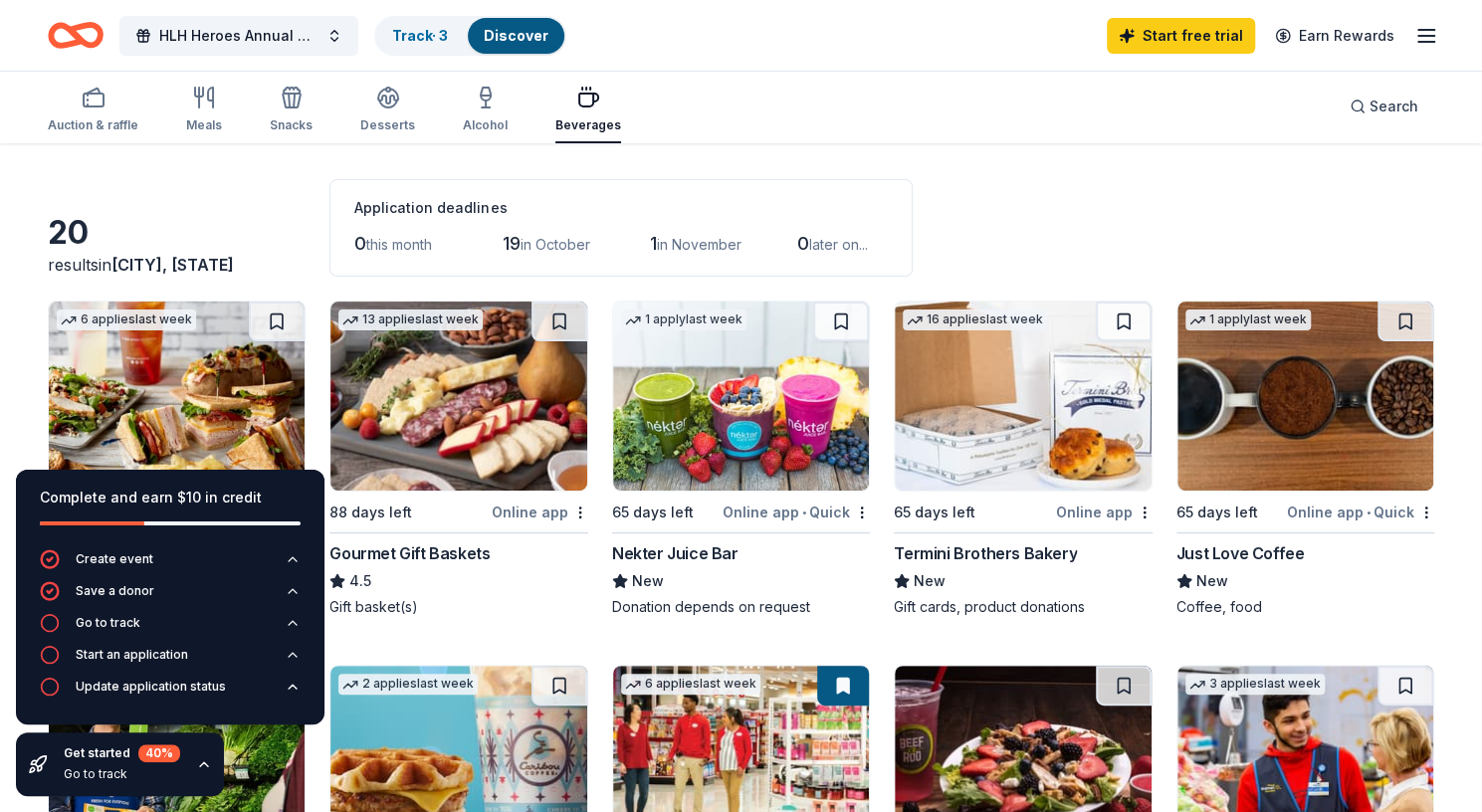scroll, scrollTop: 65, scrollLeft: 0, axis: vertical 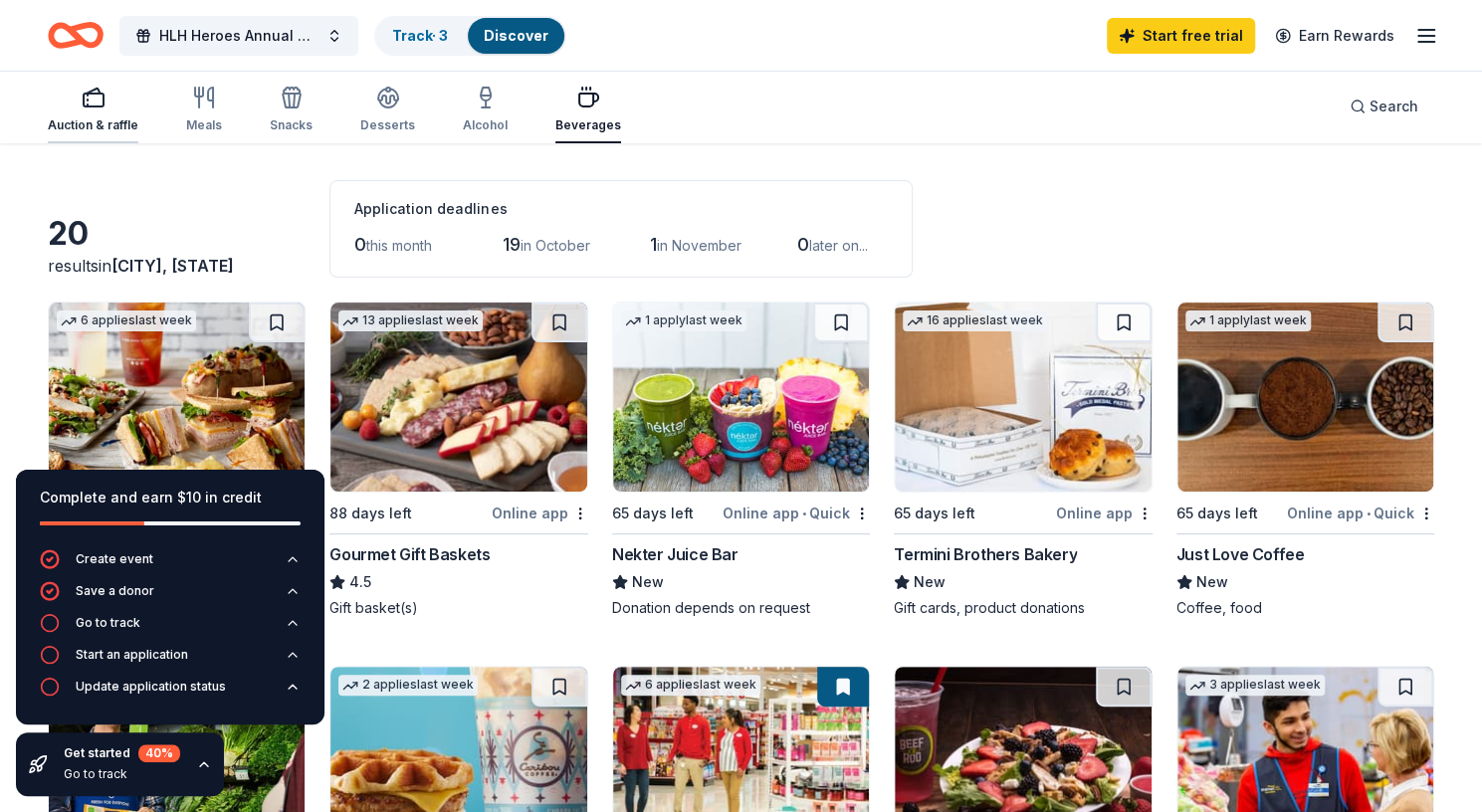 click on "Auction & raffle" at bounding box center (93, 125) 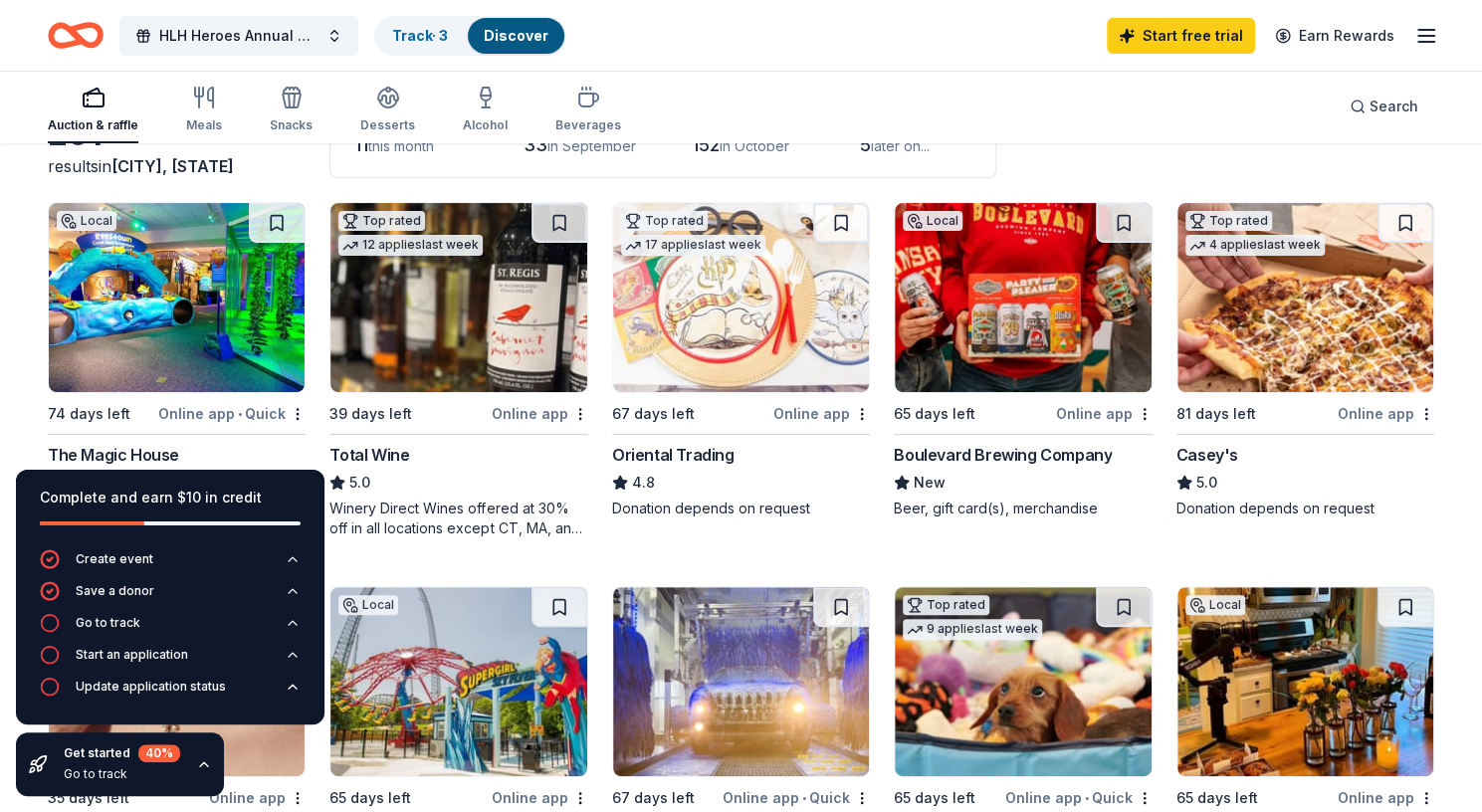 scroll, scrollTop: 166, scrollLeft: 0, axis: vertical 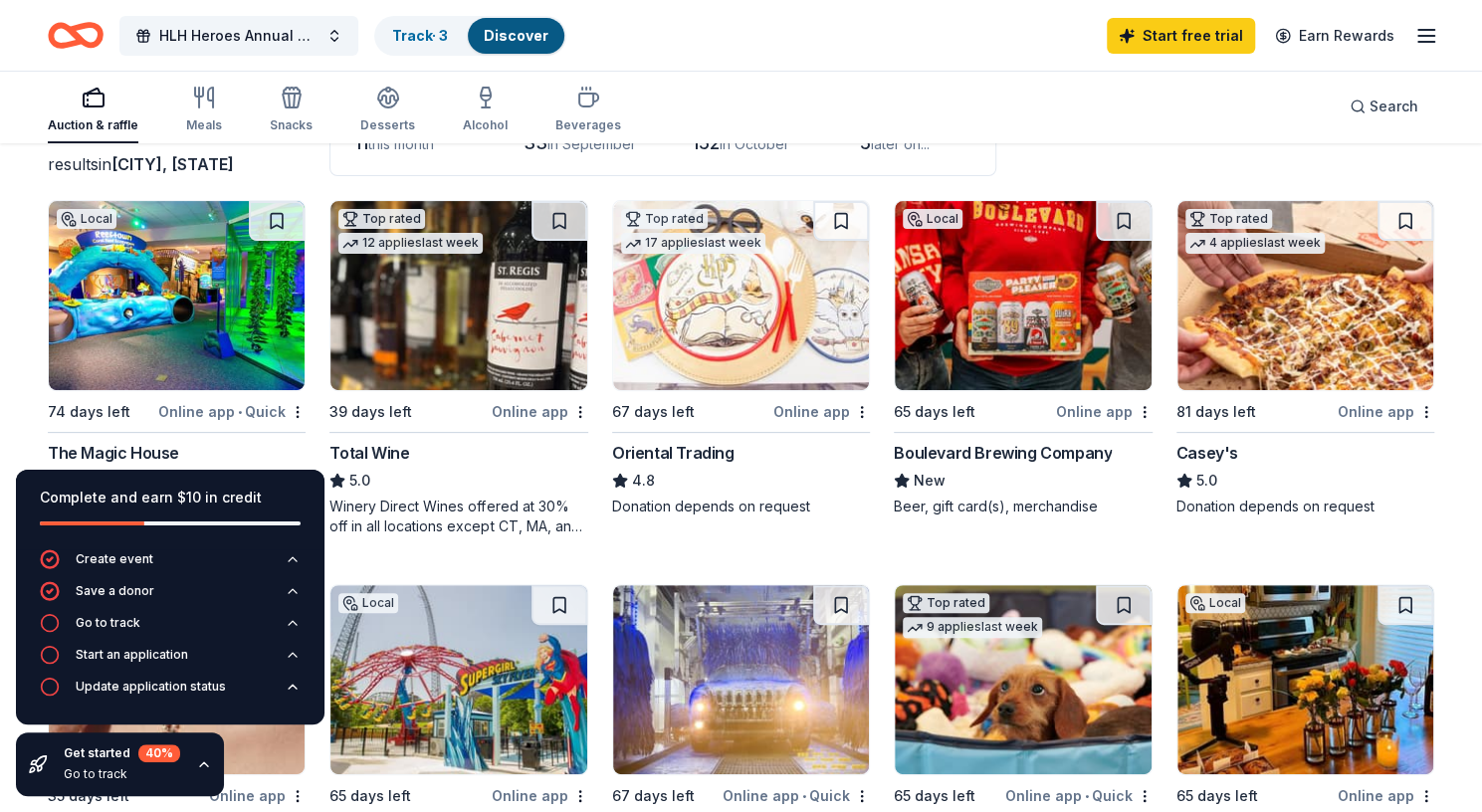 click at bounding box center [1305, 296] 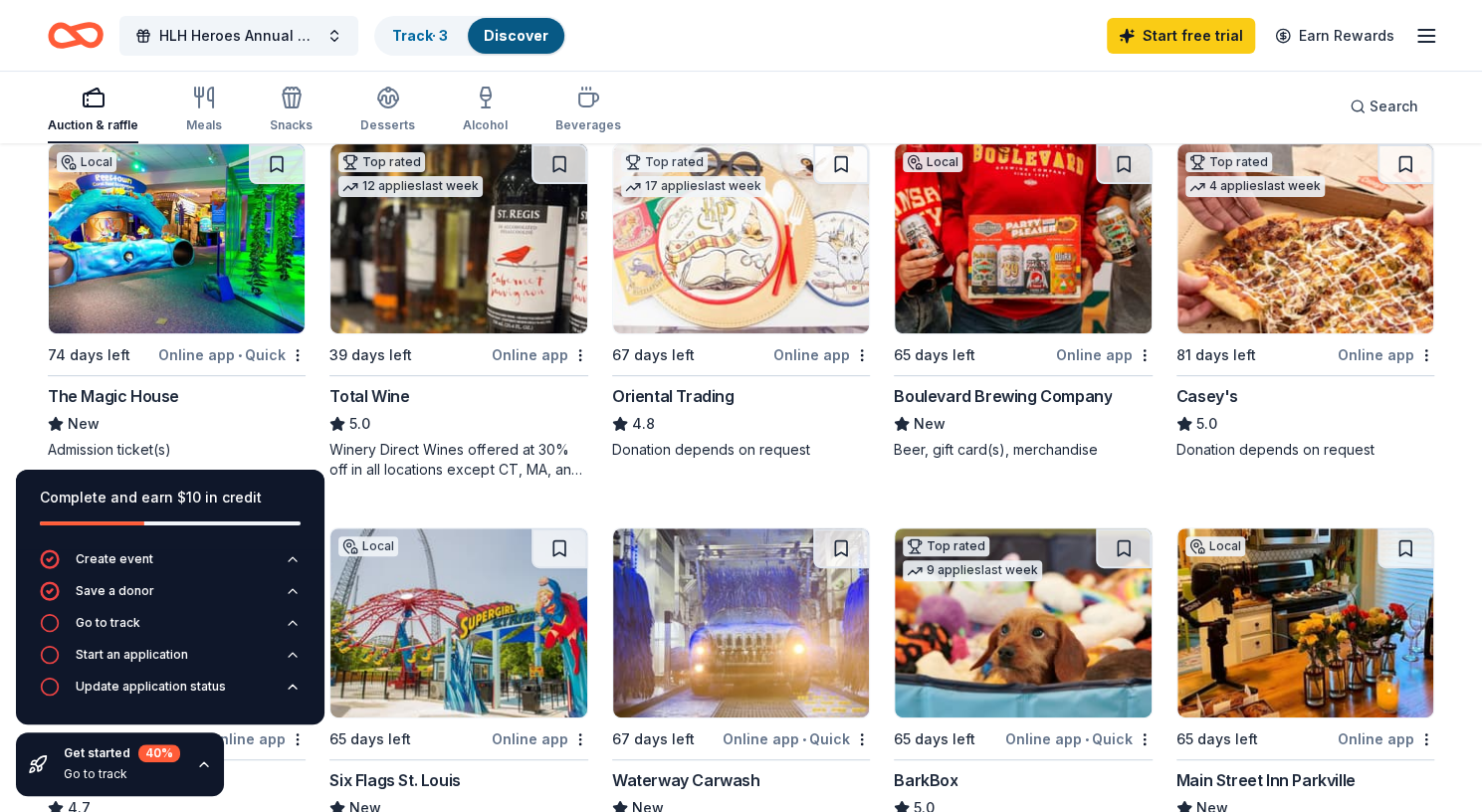scroll, scrollTop: 0, scrollLeft: 0, axis: both 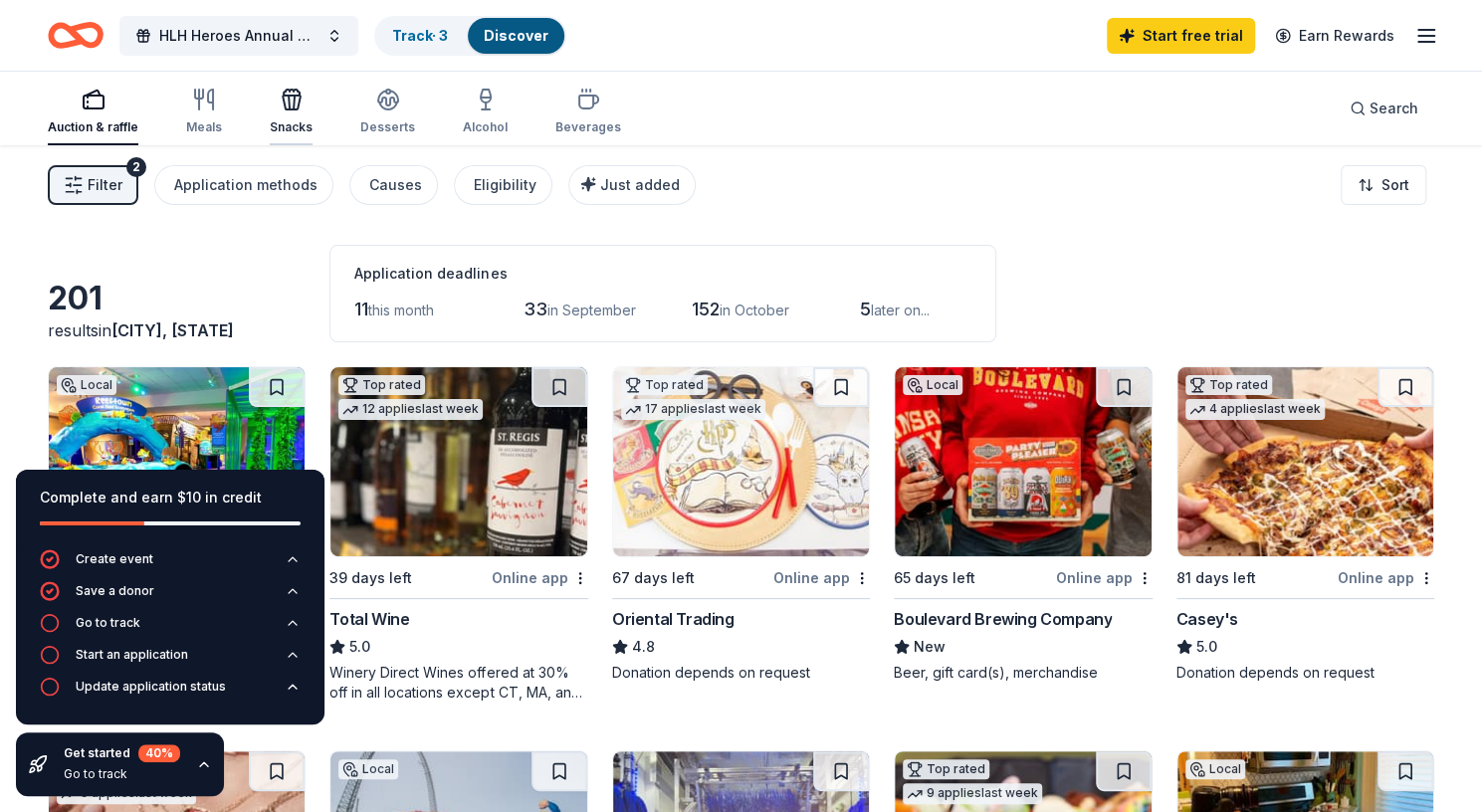 click on "Snacks" at bounding box center (291, 111) 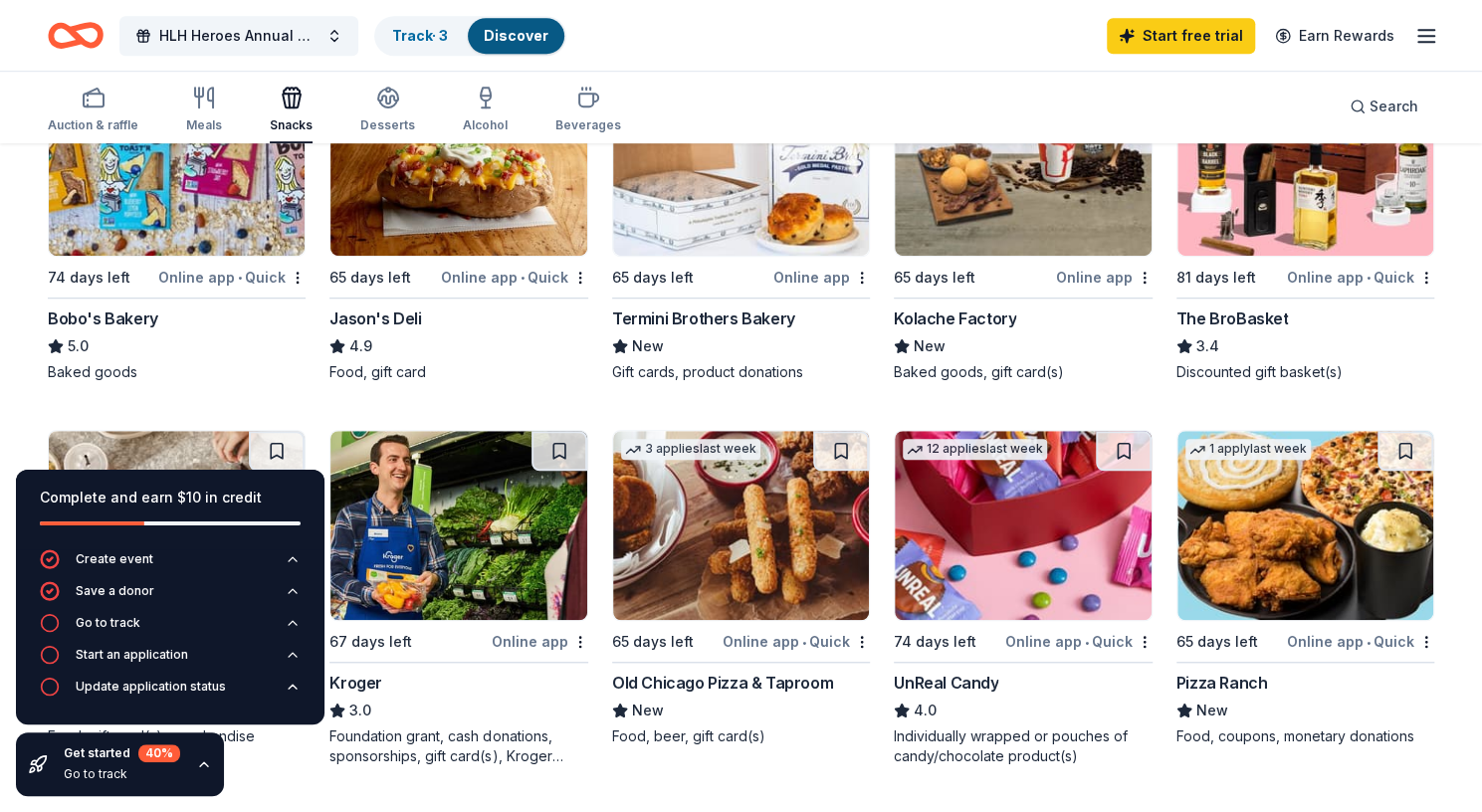 scroll, scrollTop: 667, scrollLeft: 0, axis: vertical 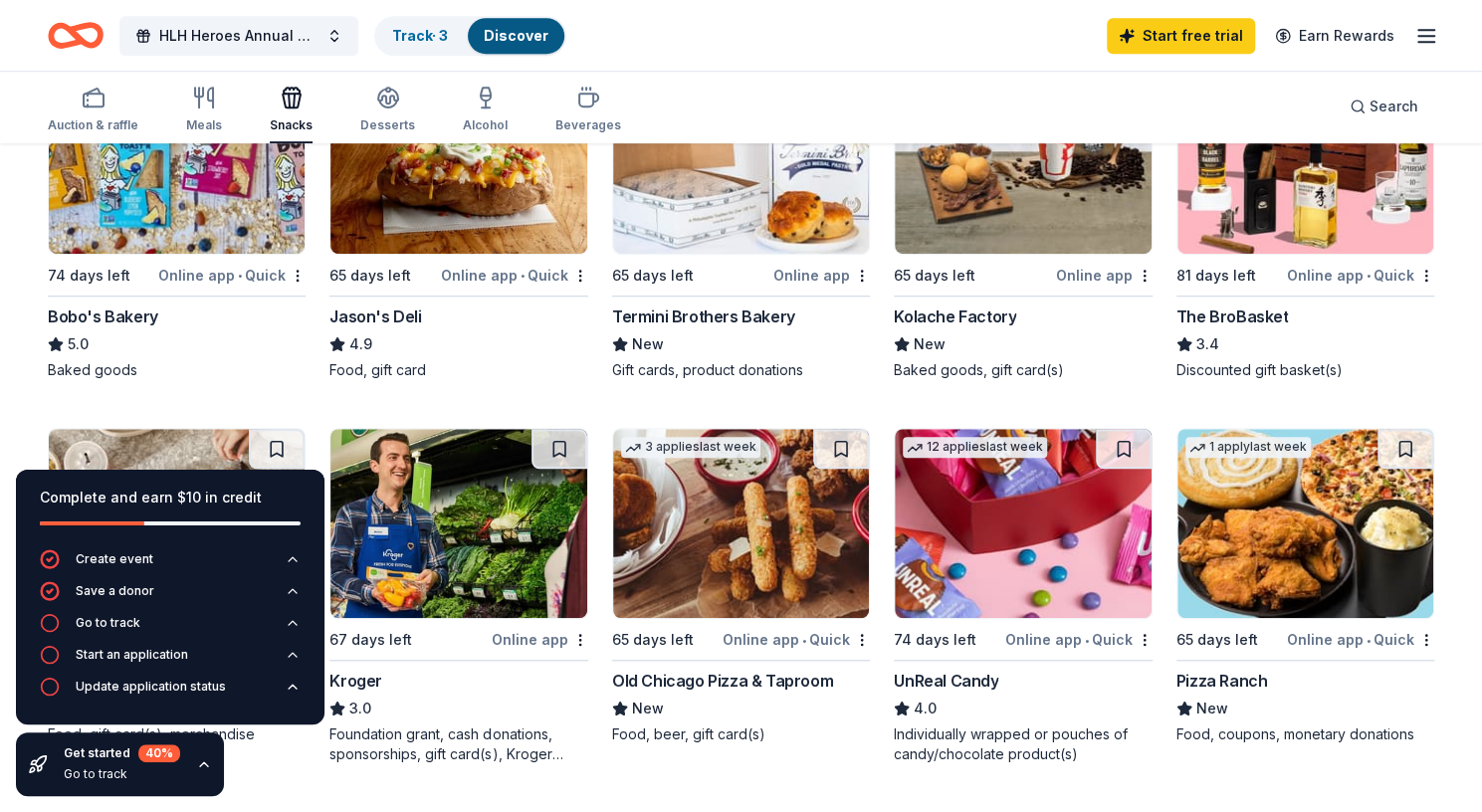 click at bounding box center (176, 159) 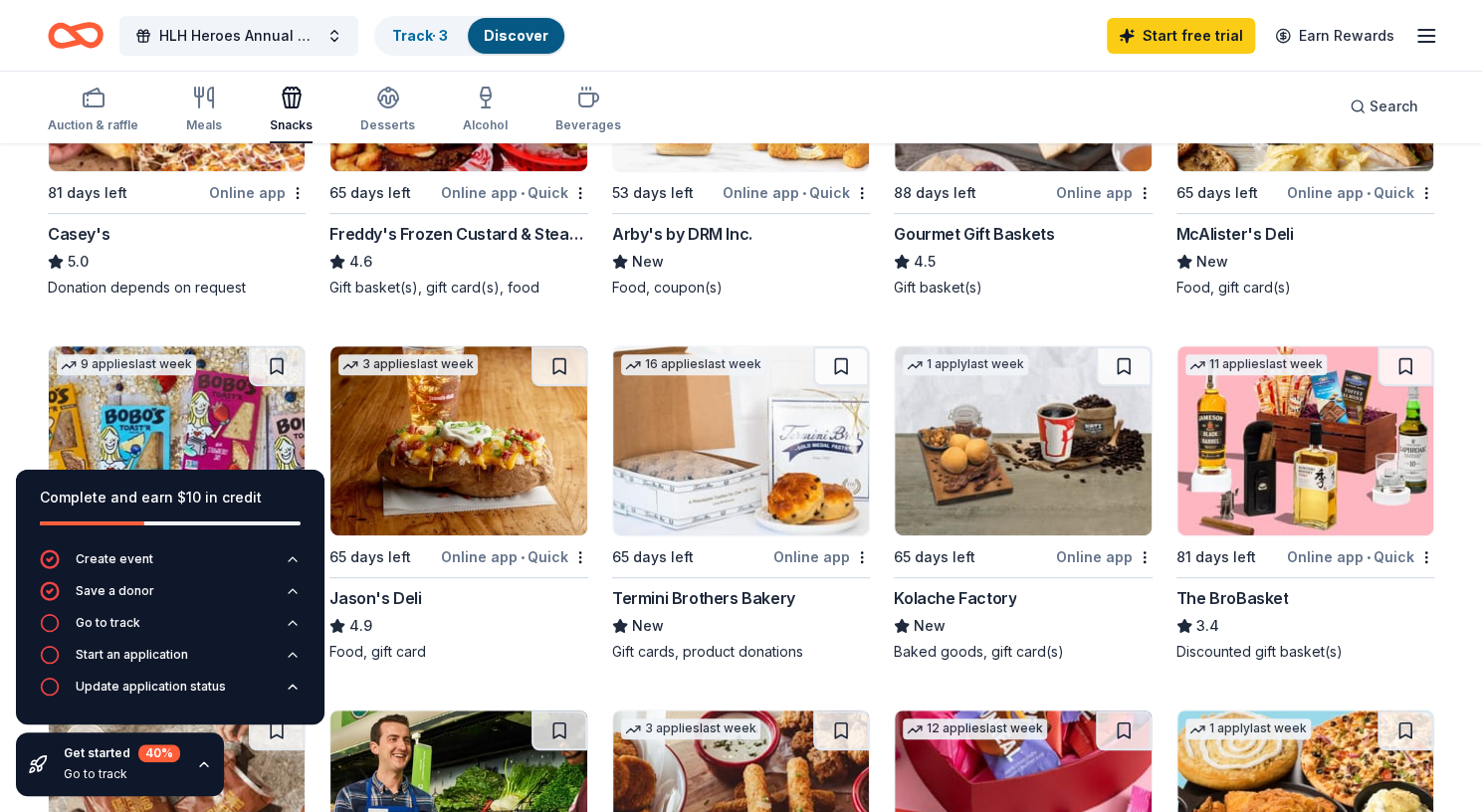 scroll, scrollTop: 387, scrollLeft: 0, axis: vertical 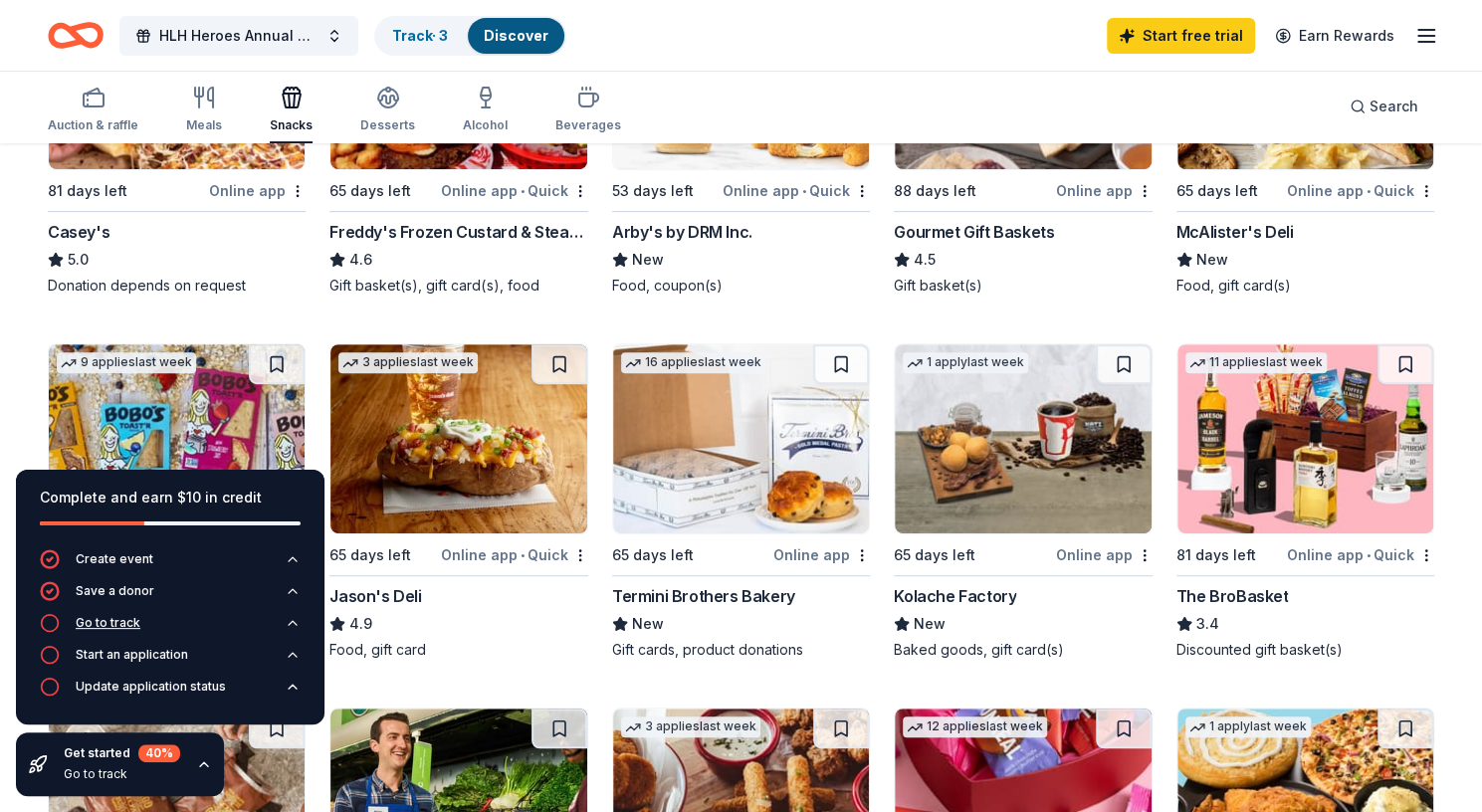 click on "Go to track" at bounding box center (107, 623) 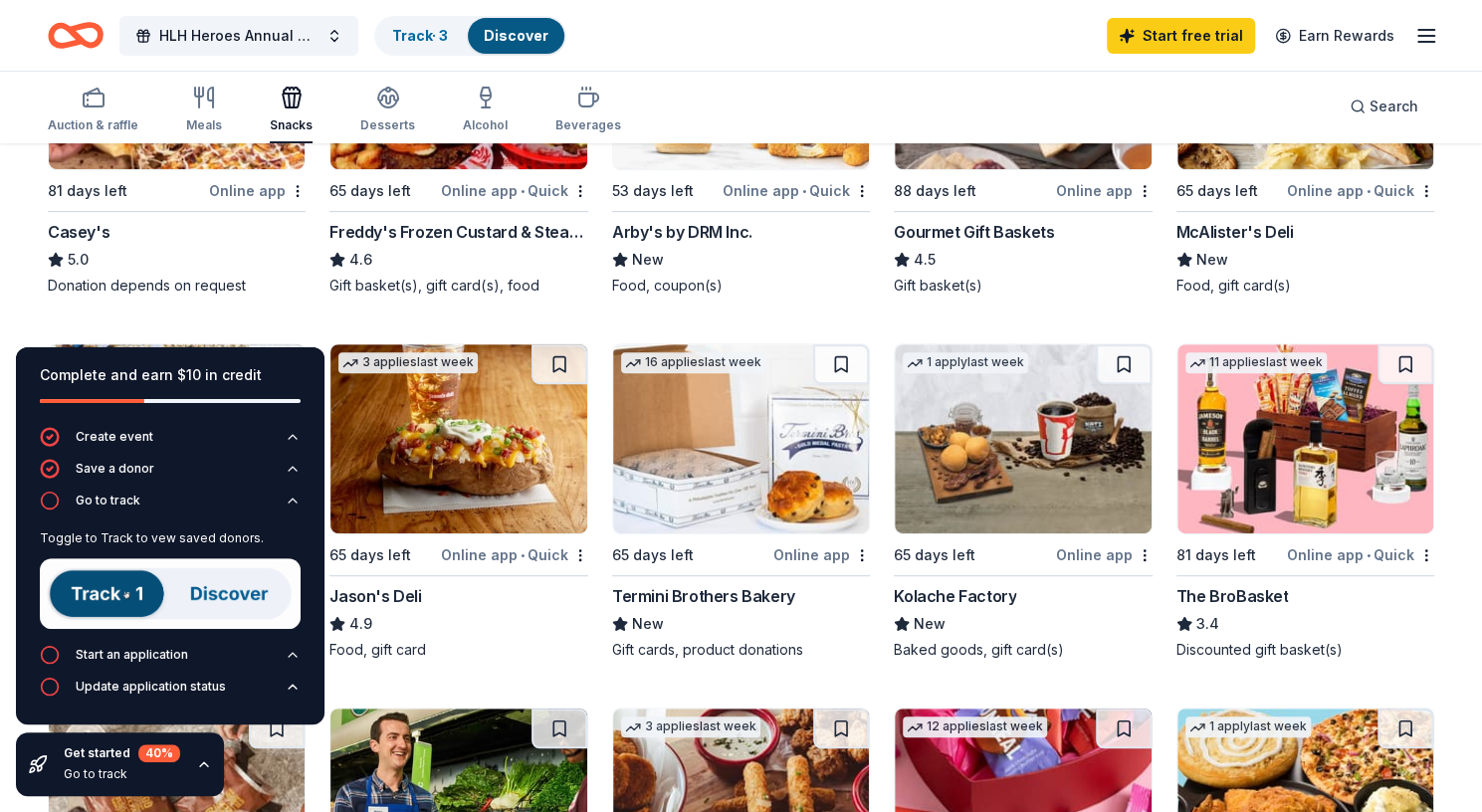 click at bounding box center [170, 593] 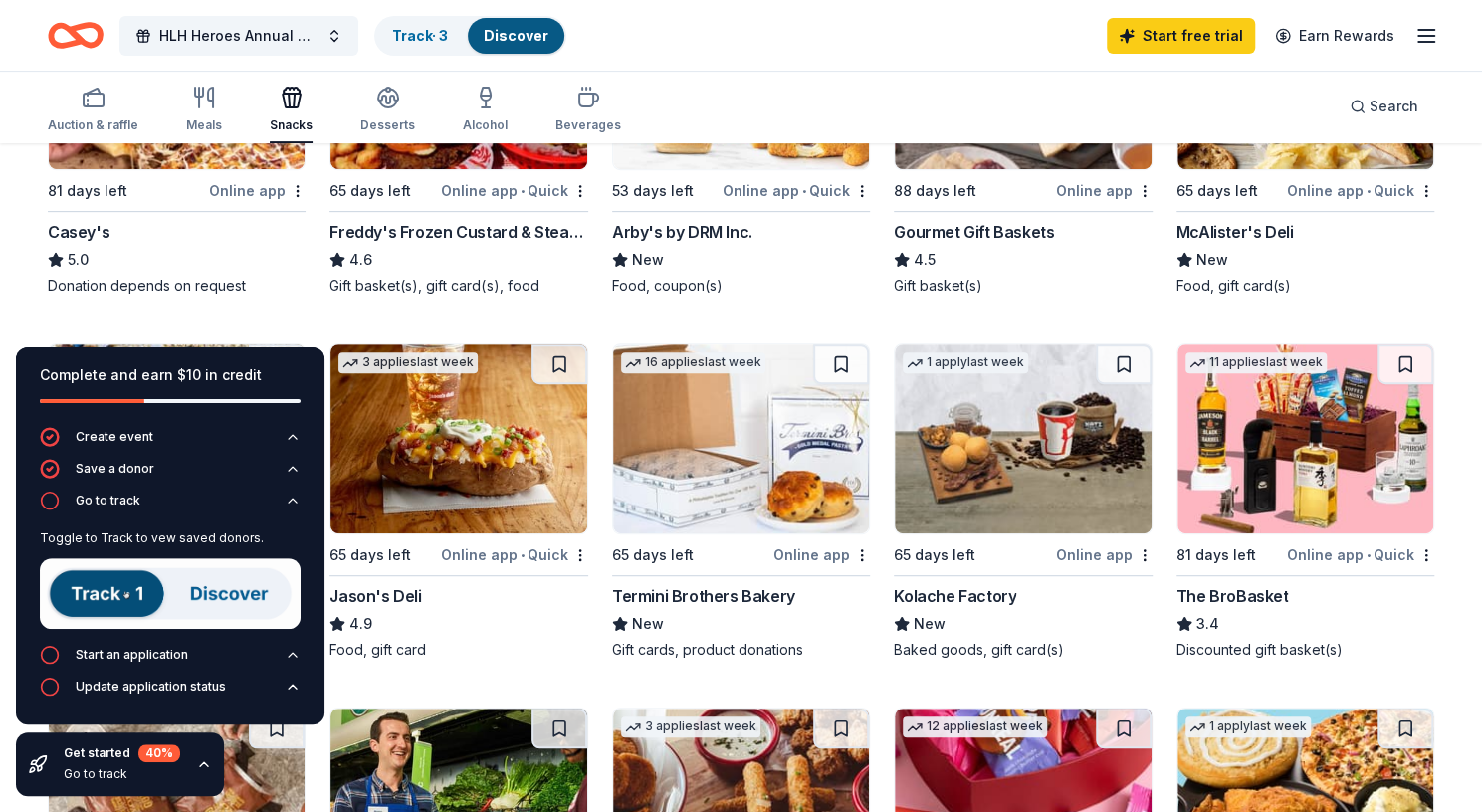click at bounding box center (170, 593) 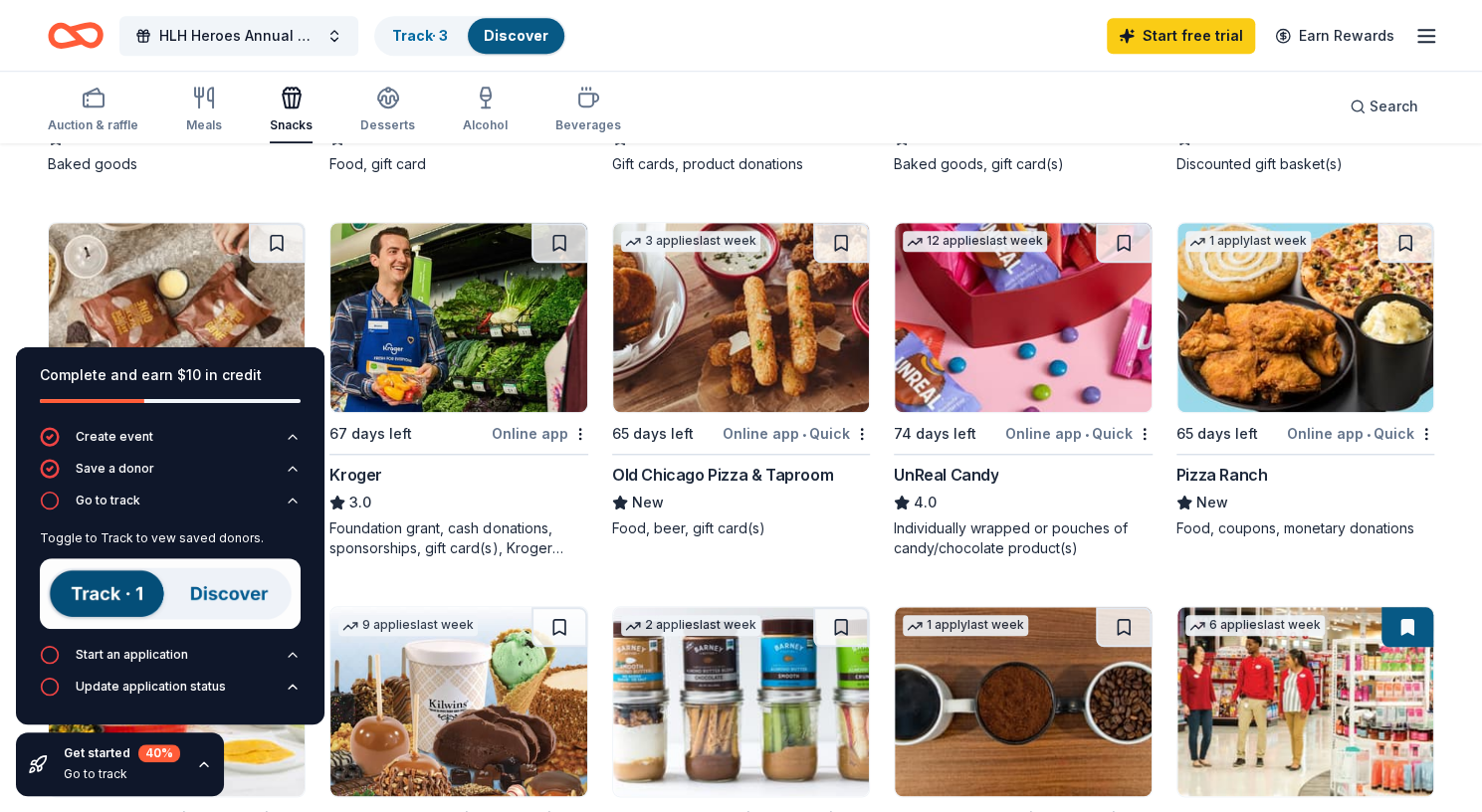 scroll, scrollTop: 872, scrollLeft: 0, axis: vertical 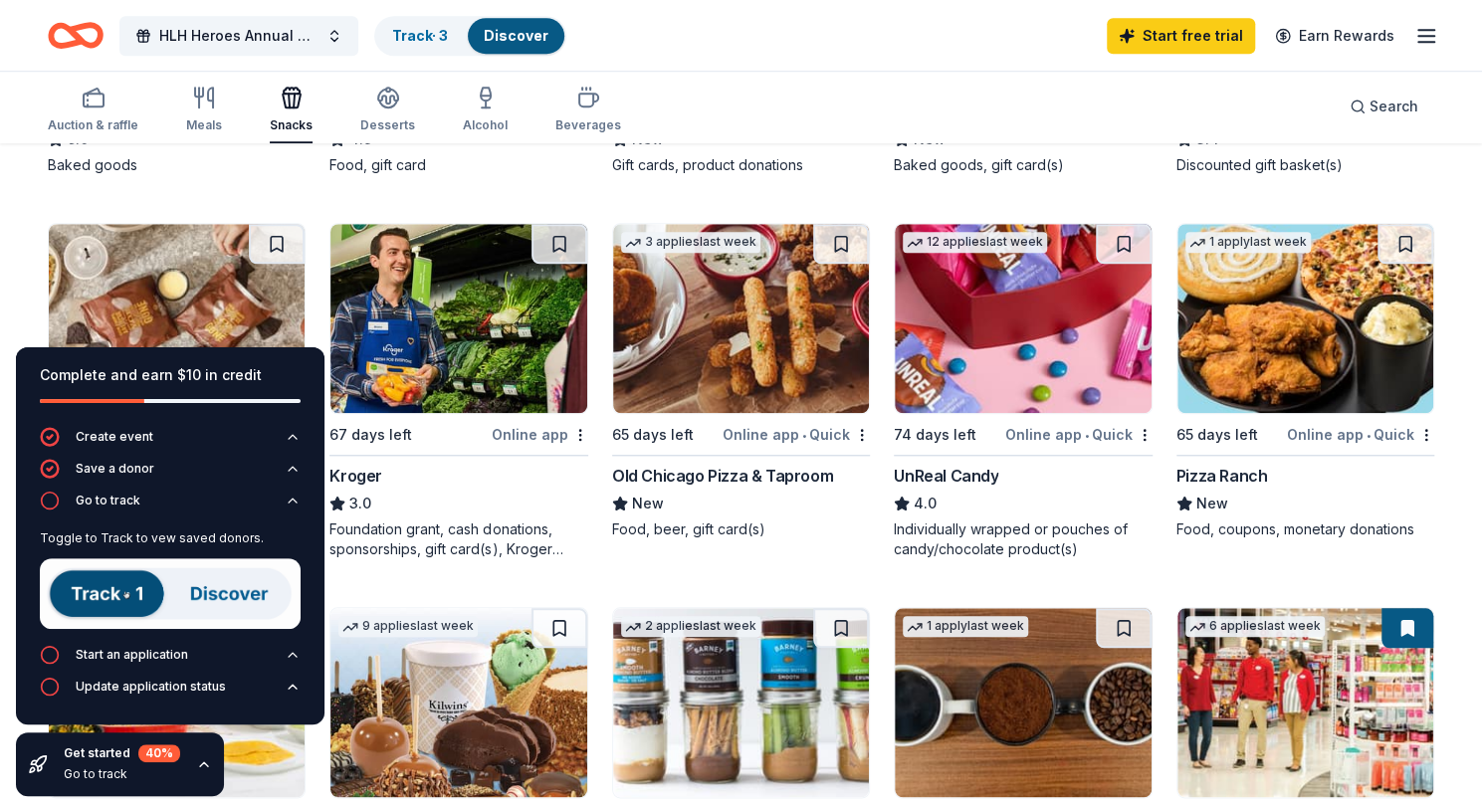 click on "UnReal Candy" at bounding box center (946, 476) 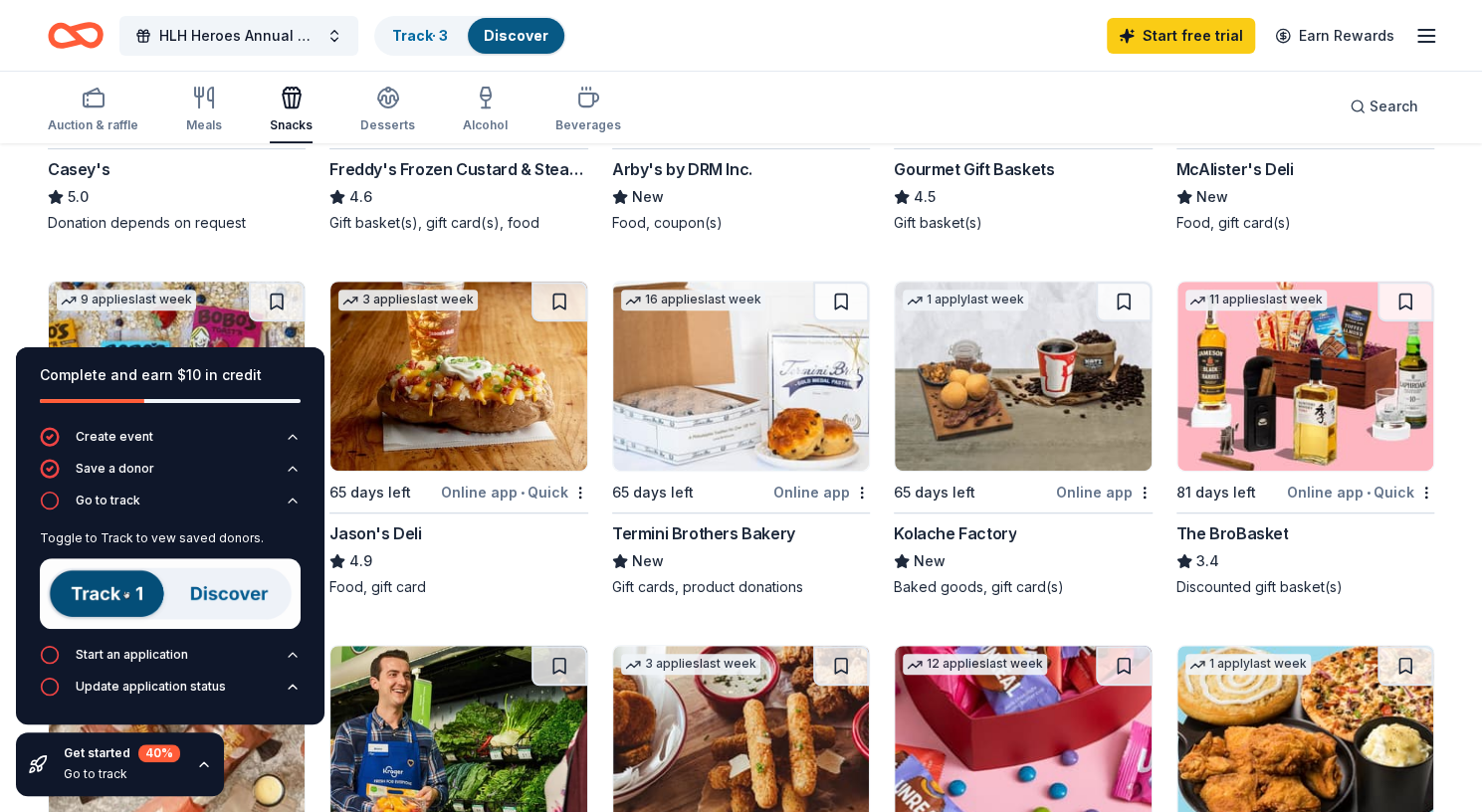 scroll, scrollTop: 0, scrollLeft: 0, axis: both 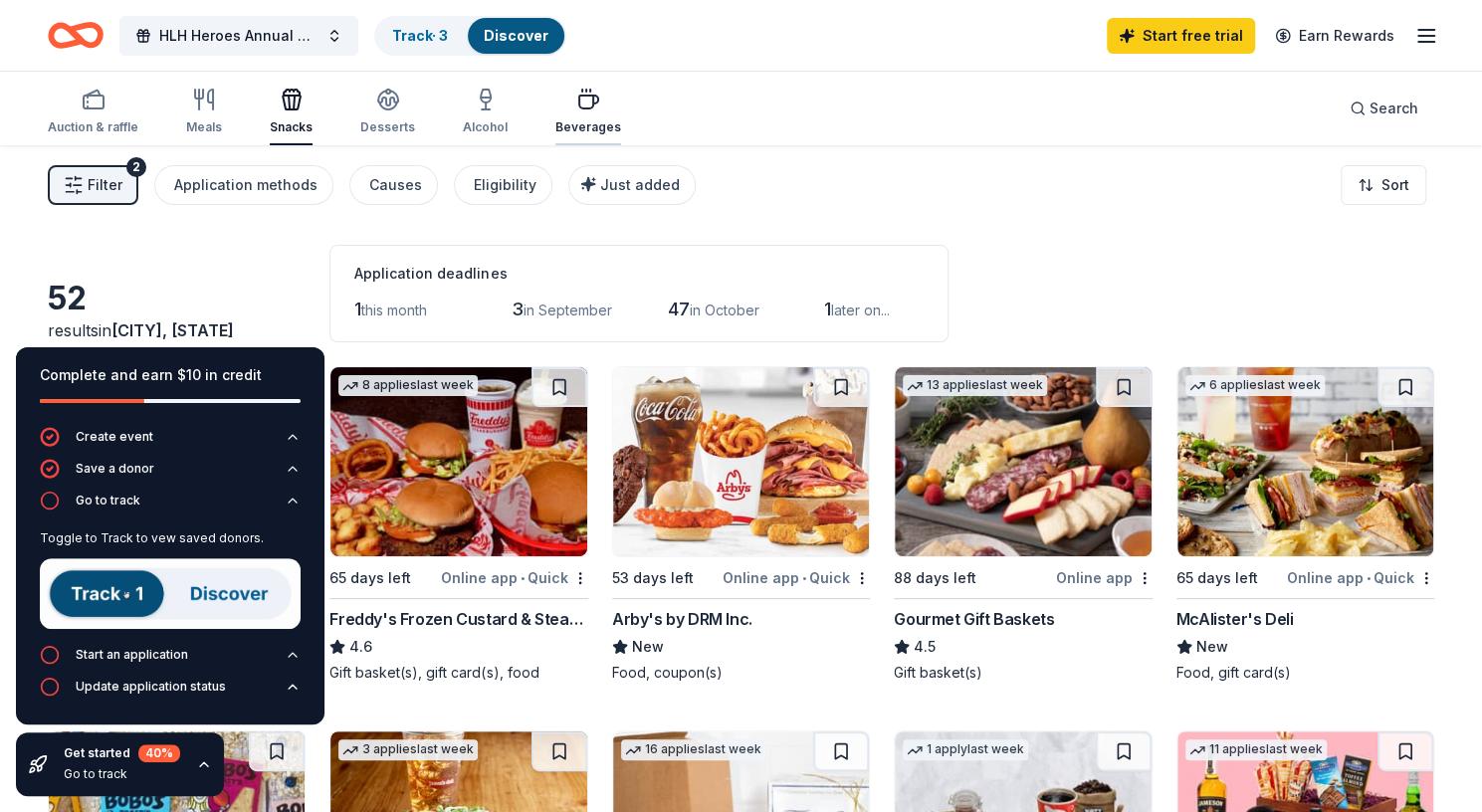 click at bounding box center (588, 100) 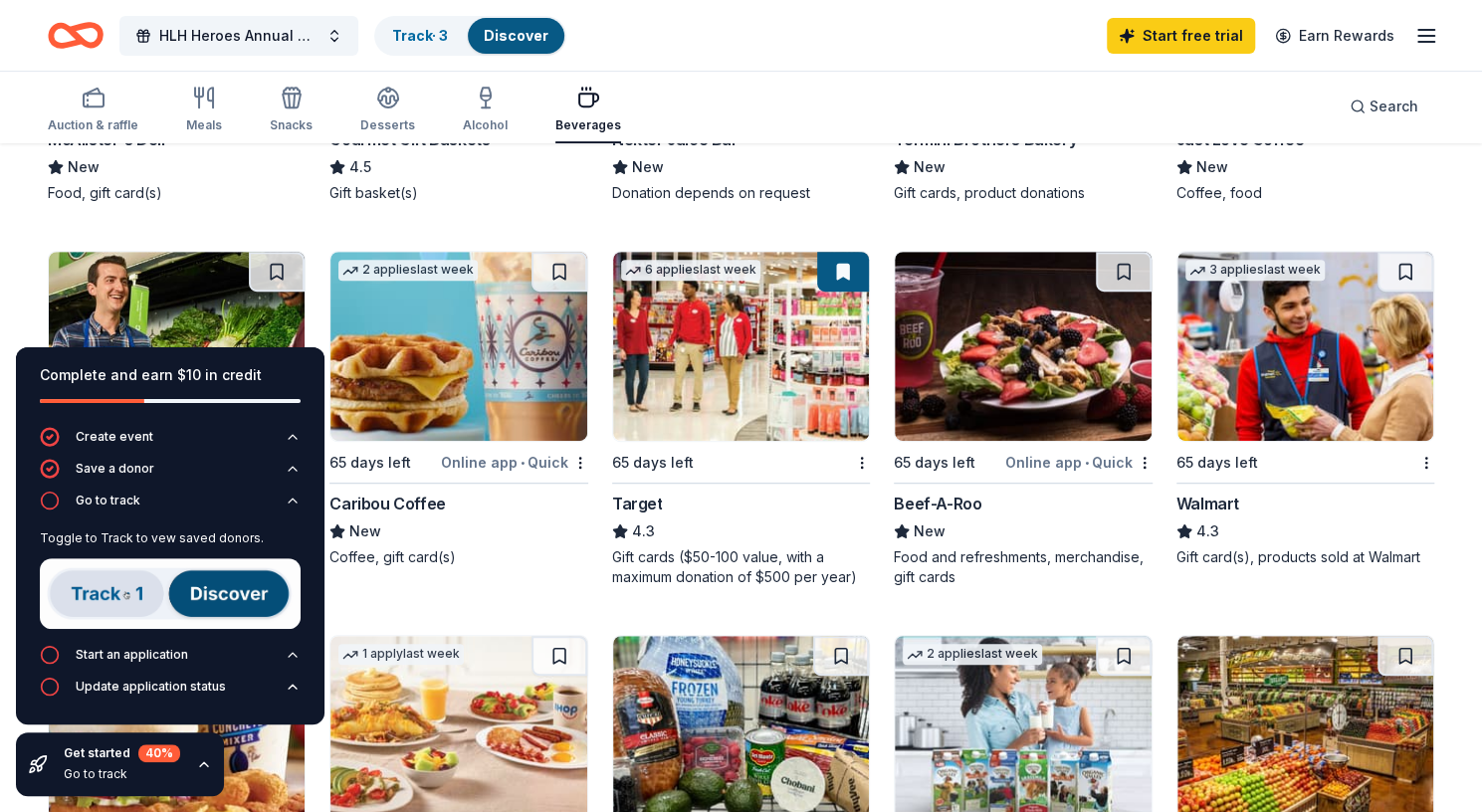 scroll, scrollTop: 479, scrollLeft: 0, axis: vertical 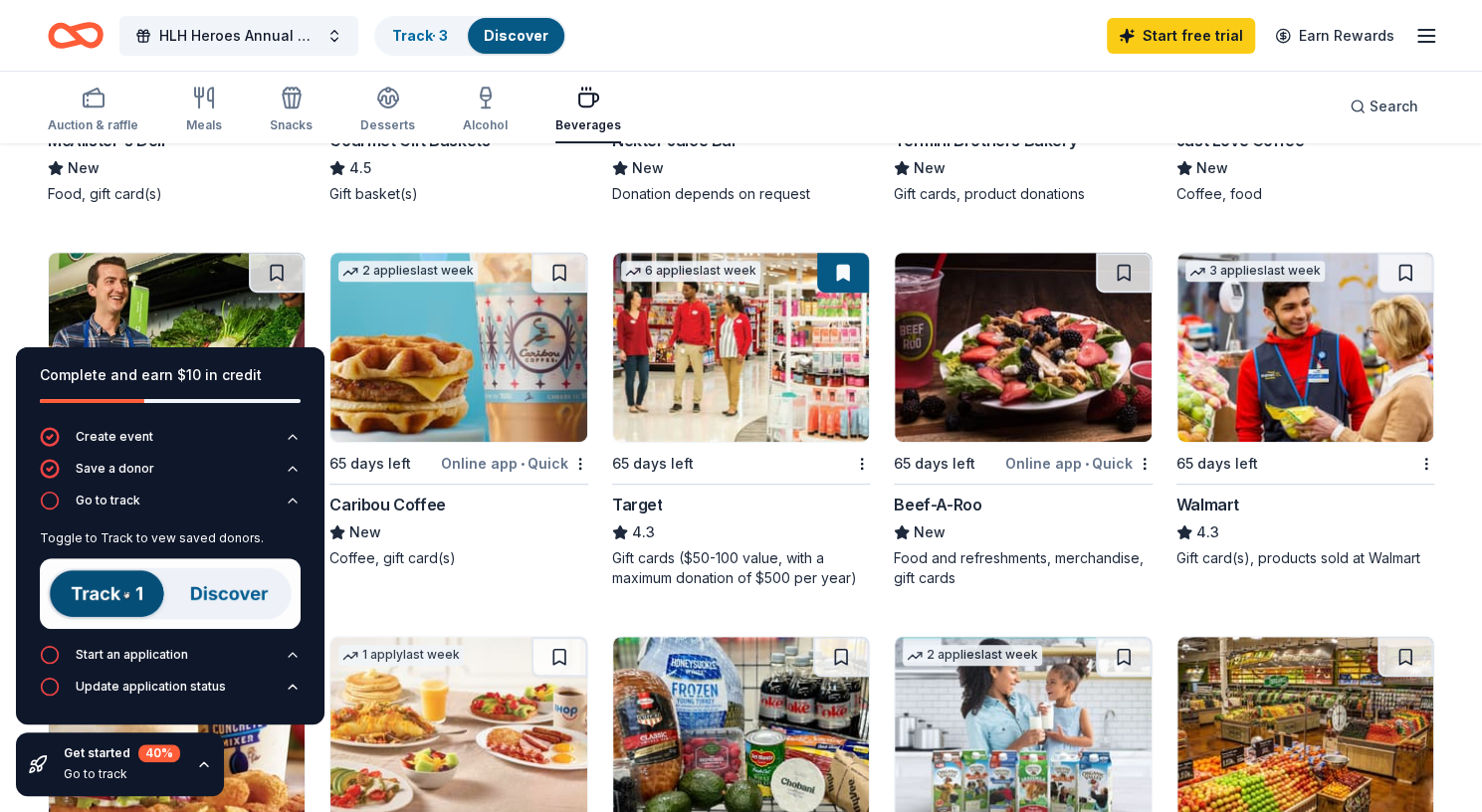 click at bounding box center (1305, 347) 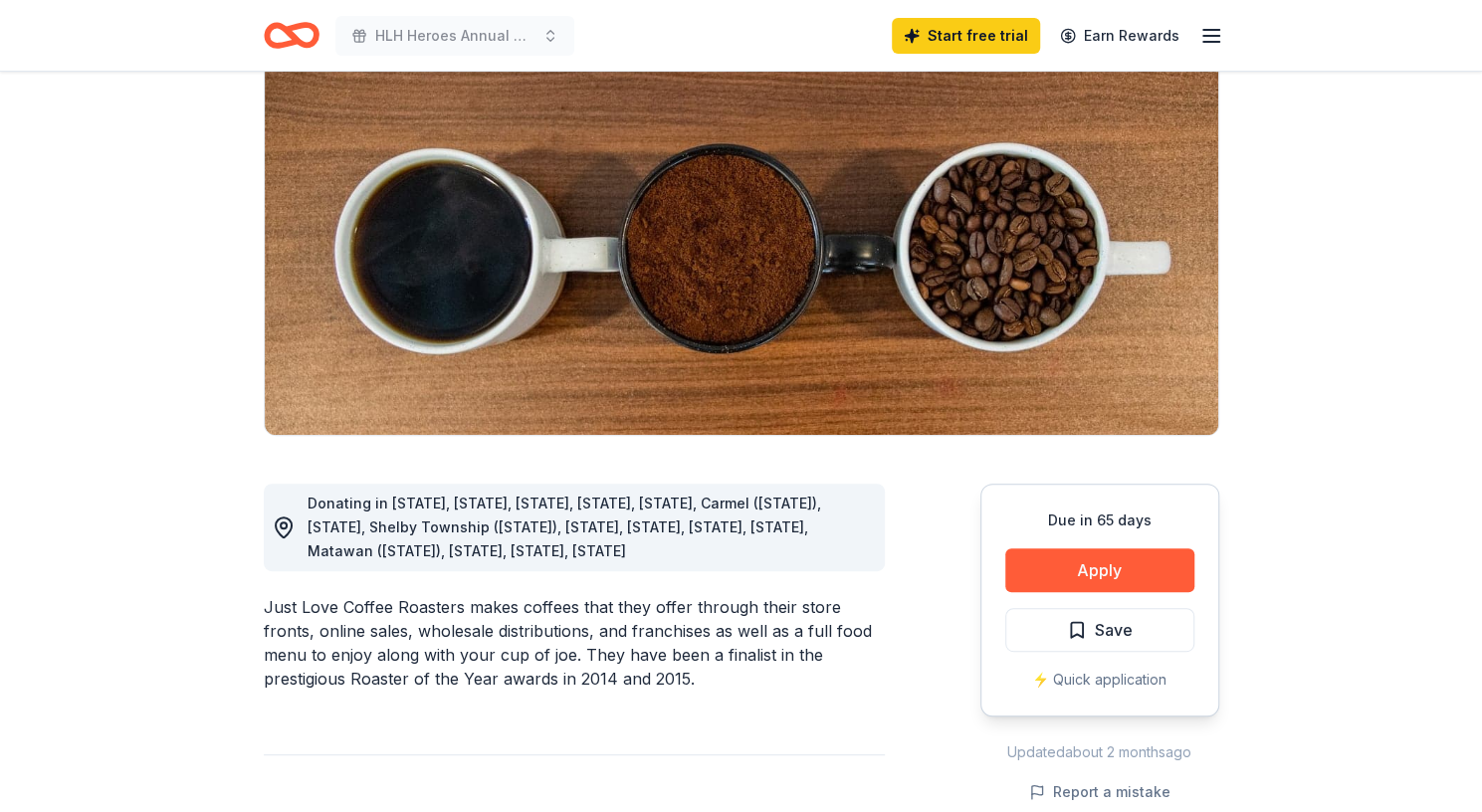 scroll, scrollTop: 170, scrollLeft: 0, axis: vertical 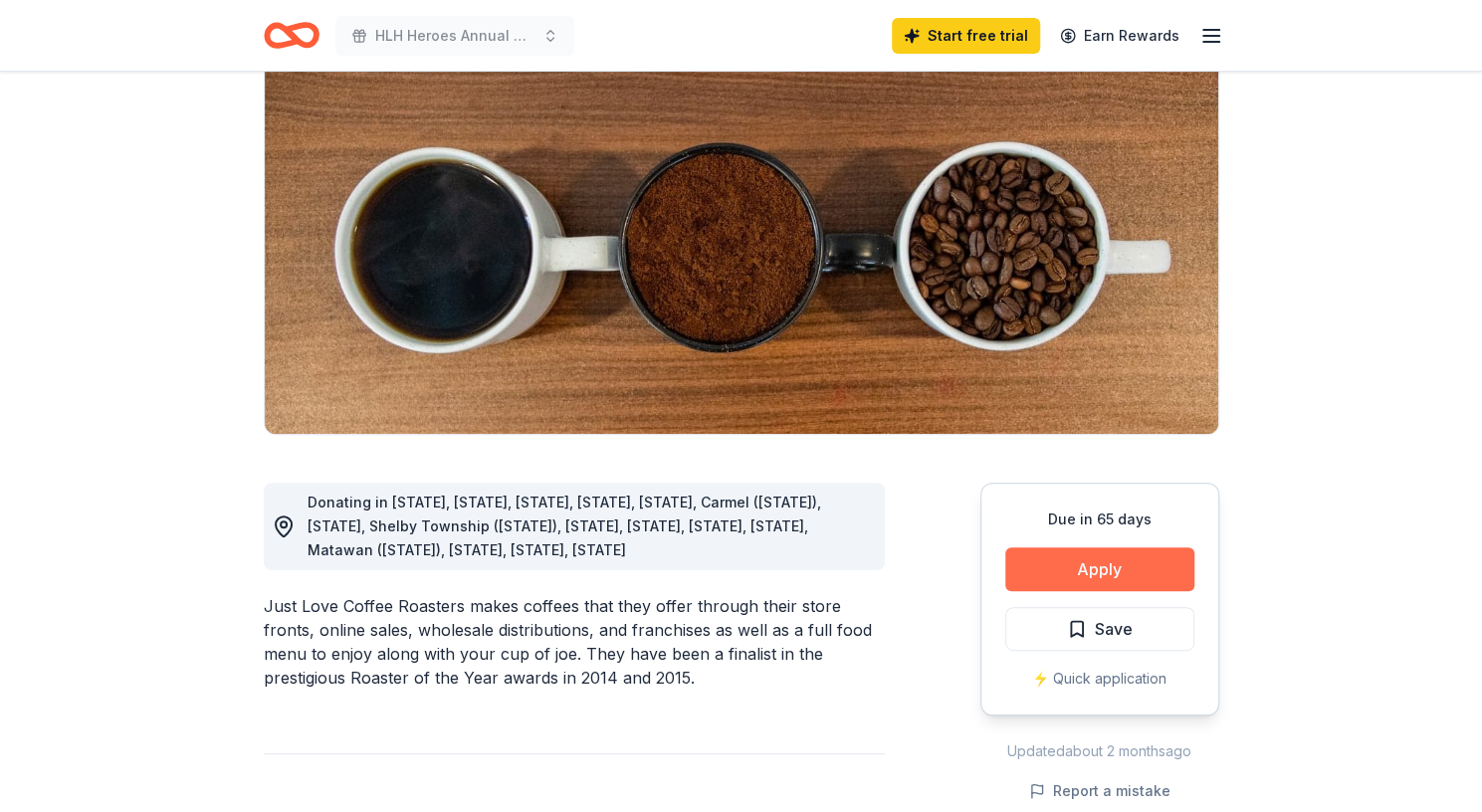 click on "Apply" at bounding box center (1100, 569) 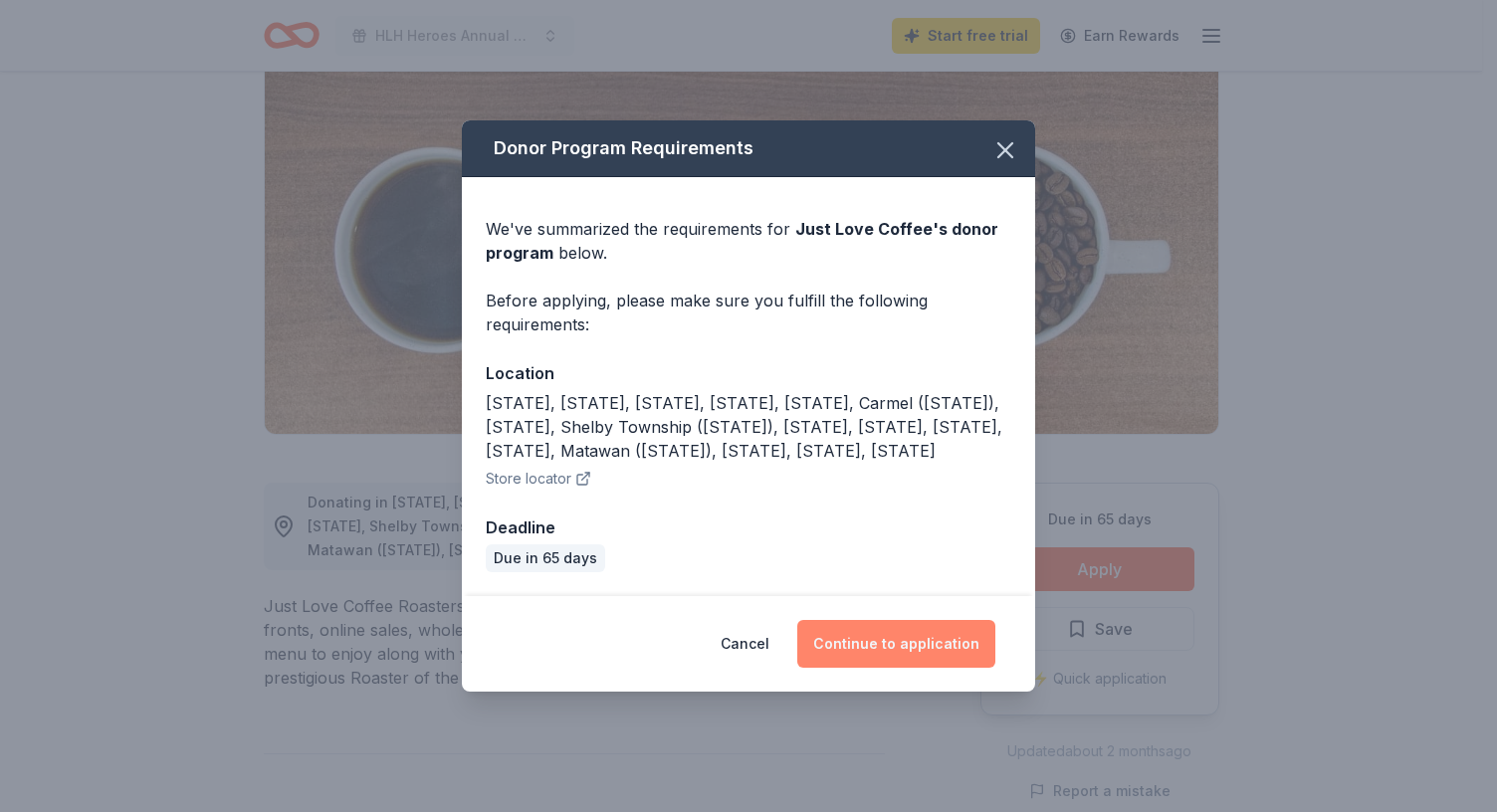 click on "Continue to application" at bounding box center [896, 644] 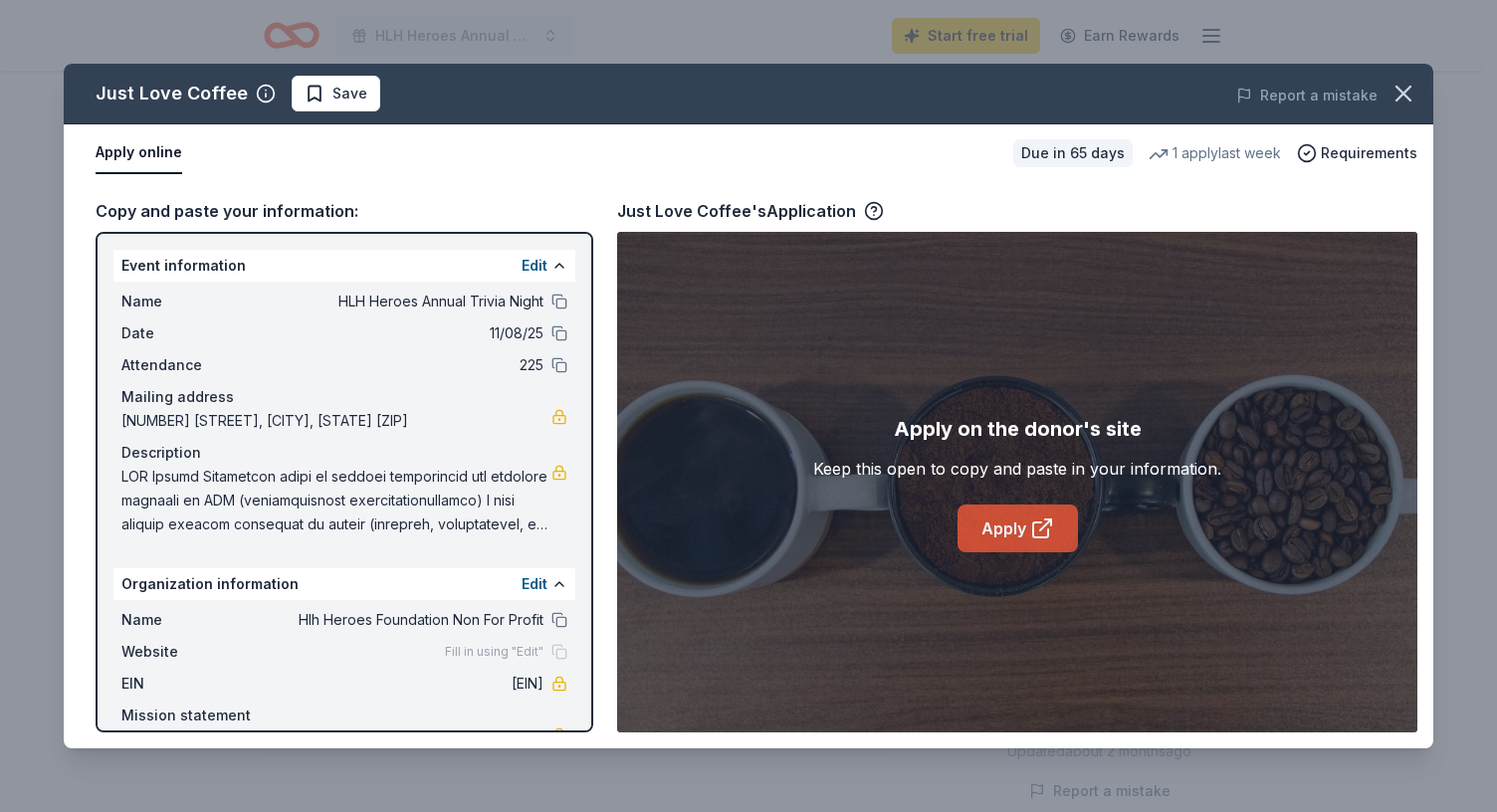 click on "Apply" at bounding box center (1017, 528) 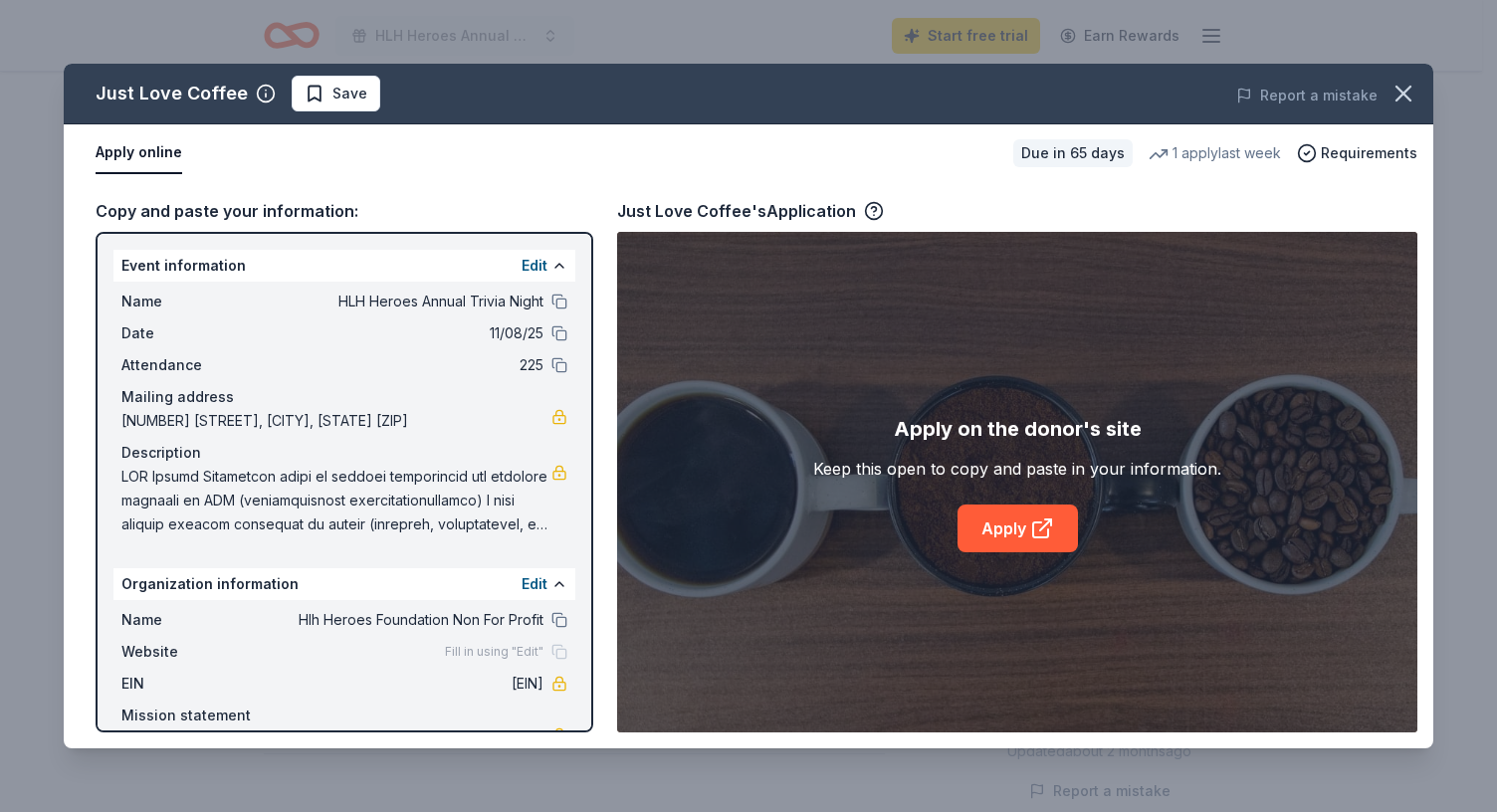 click on "Just Love Coffee Save Report a mistake Apply online Due in 65 days 1   apply  last week Requirements Copy and paste your information: Event information Edit Name HLH Heroes Annual Trivia Night Date 11/08/25 Attendance 225 Mailing address 5051 Peyton Place Court, St. Louis, MO 63128 Description Organization information Edit Name Hlh Heroes Foundation Non For Profit Website Fill in using "Edit" EIN 87-1834069 Mission statement An organization focused on healthcare. It received its nonprofit status in 2021. Just Love Coffee's  Application Apply on the donor's site Keep this open to copy and paste in your information. Apply" at bounding box center [748, 406] 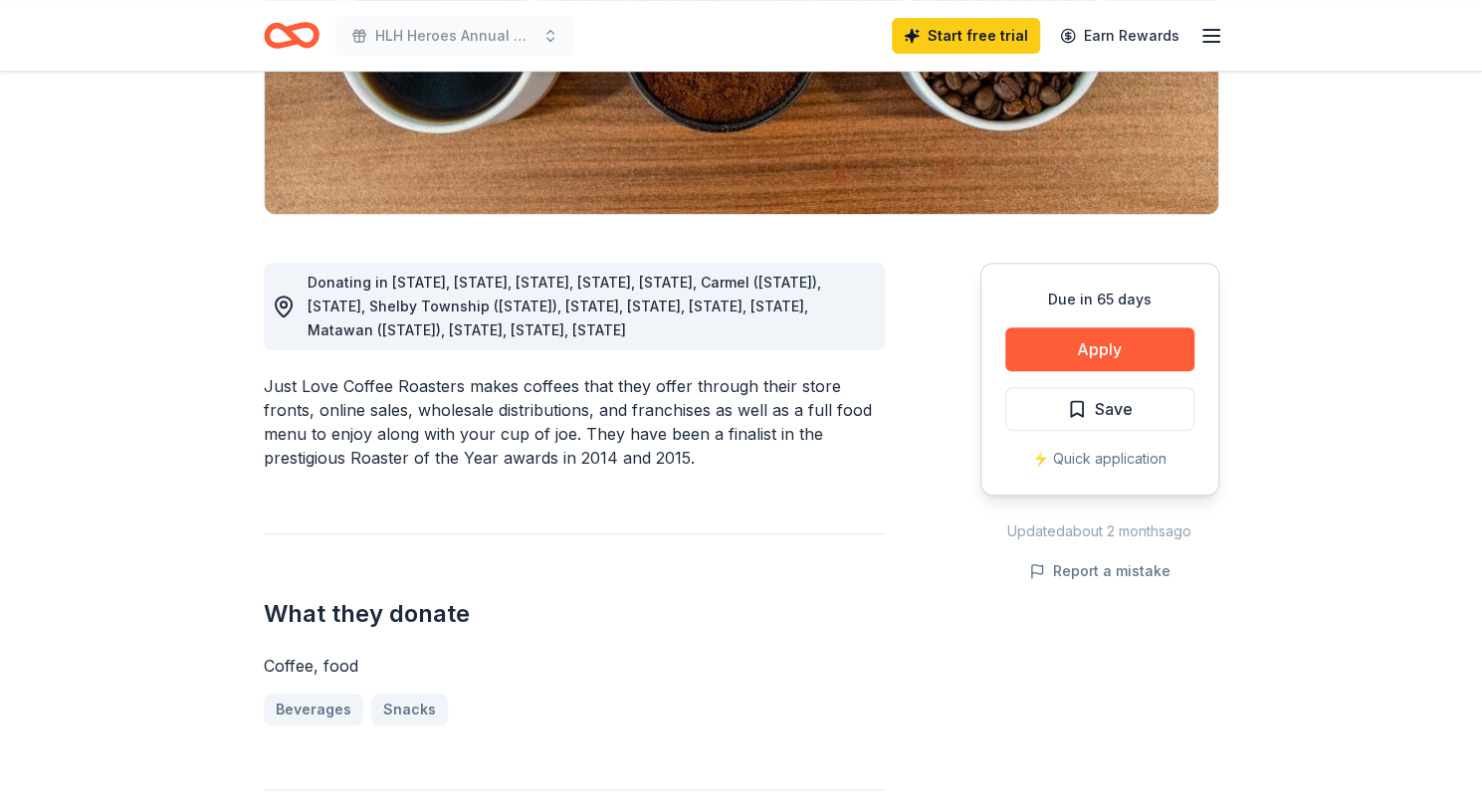 scroll, scrollTop: 391, scrollLeft: 0, axis: vertical 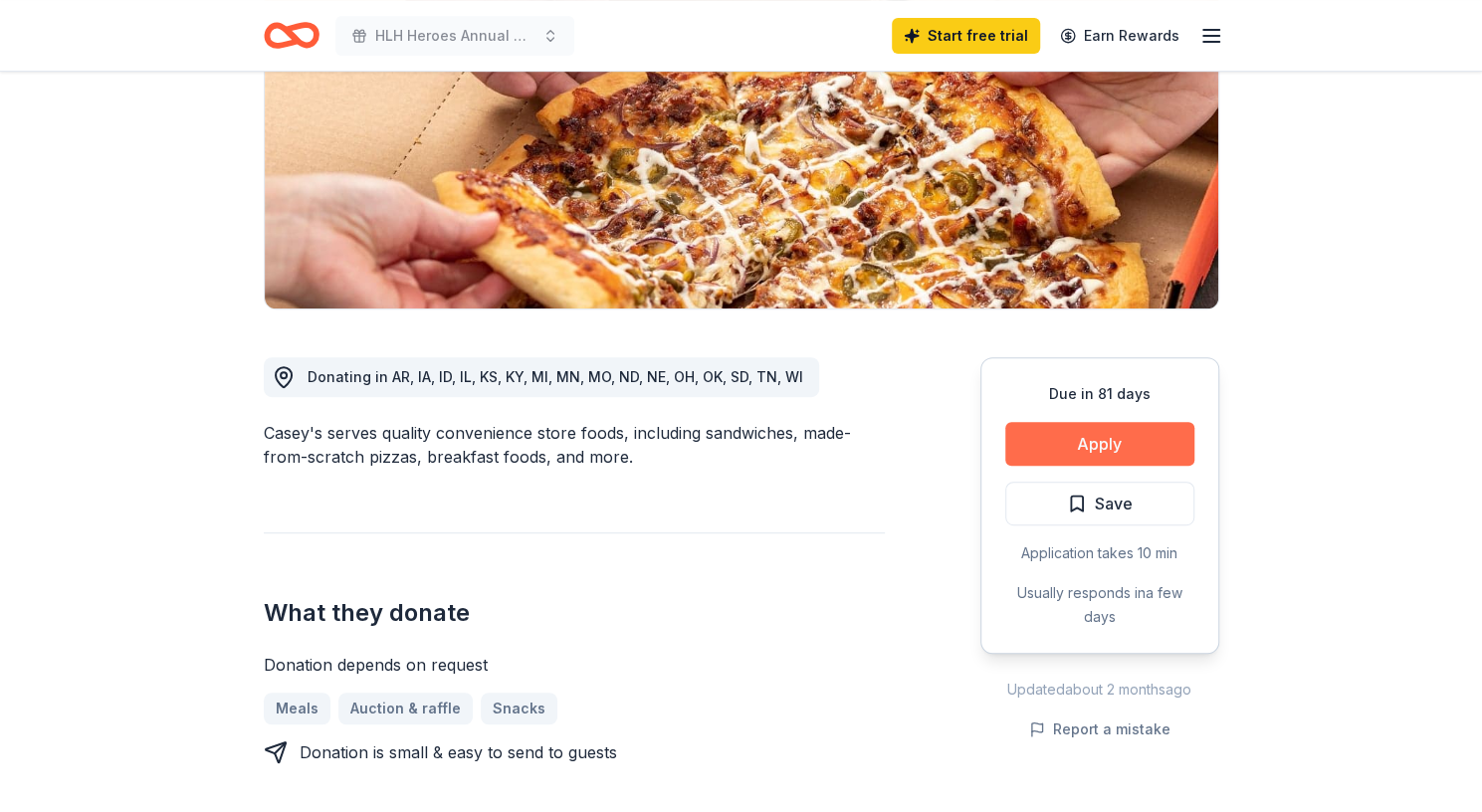 click on "Apply" at bounding box center [1100, 444] 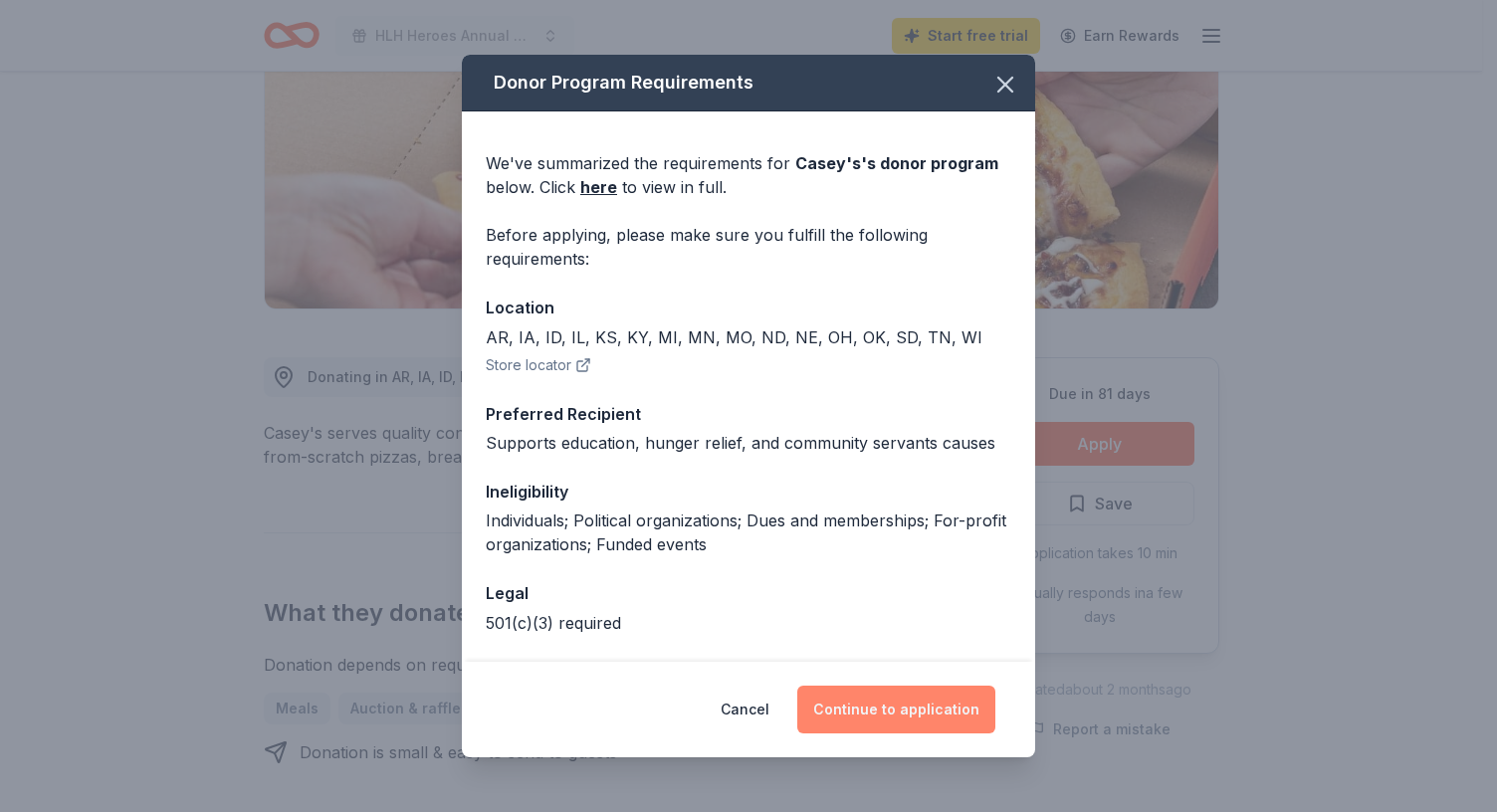 click on "Continue to application" at bounding box center (896, 710) 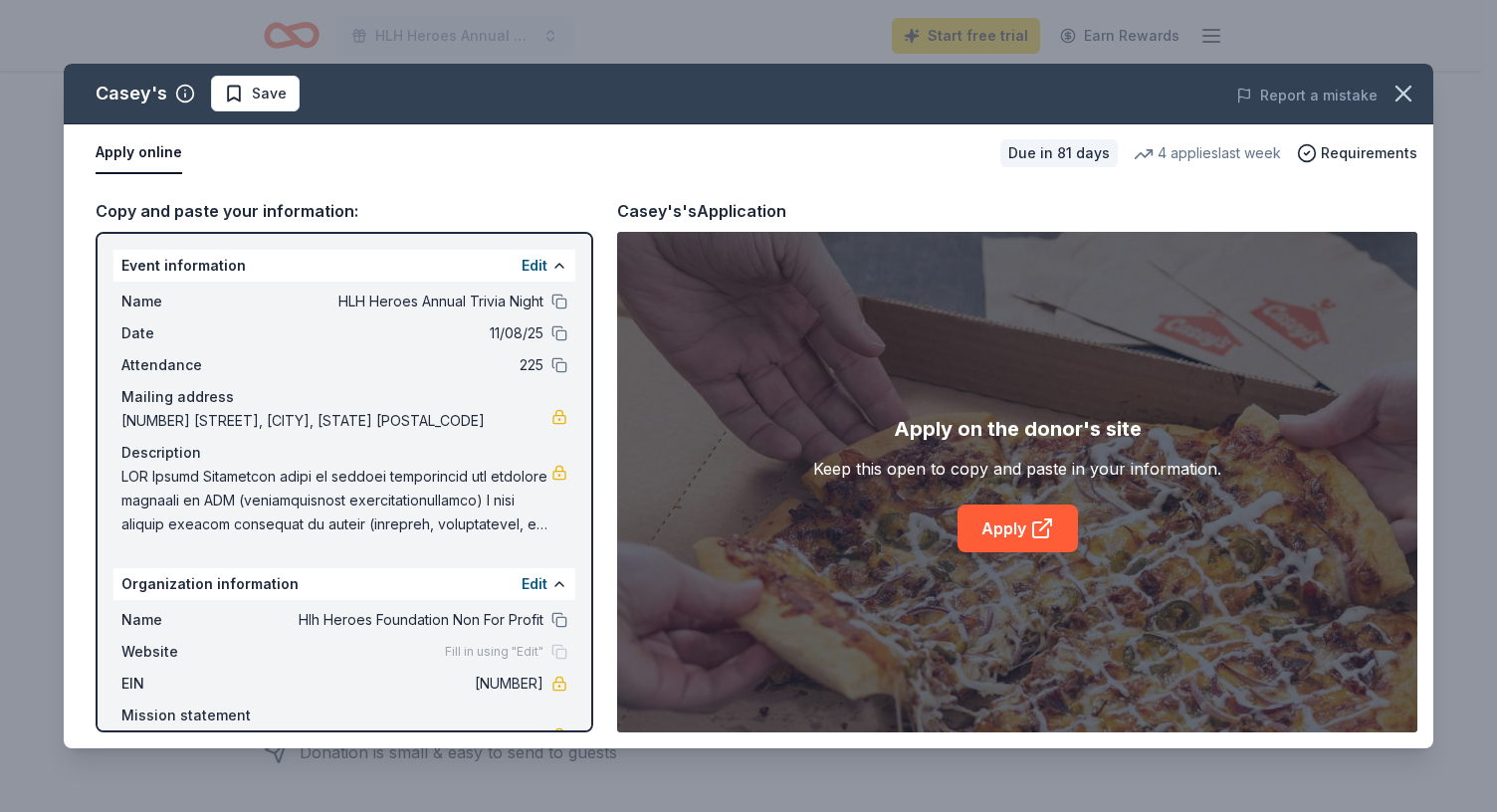 click on "Apply on the donor's site Keep this open to copy and paste in your information. Apply" at bounding box center [1017, 482] 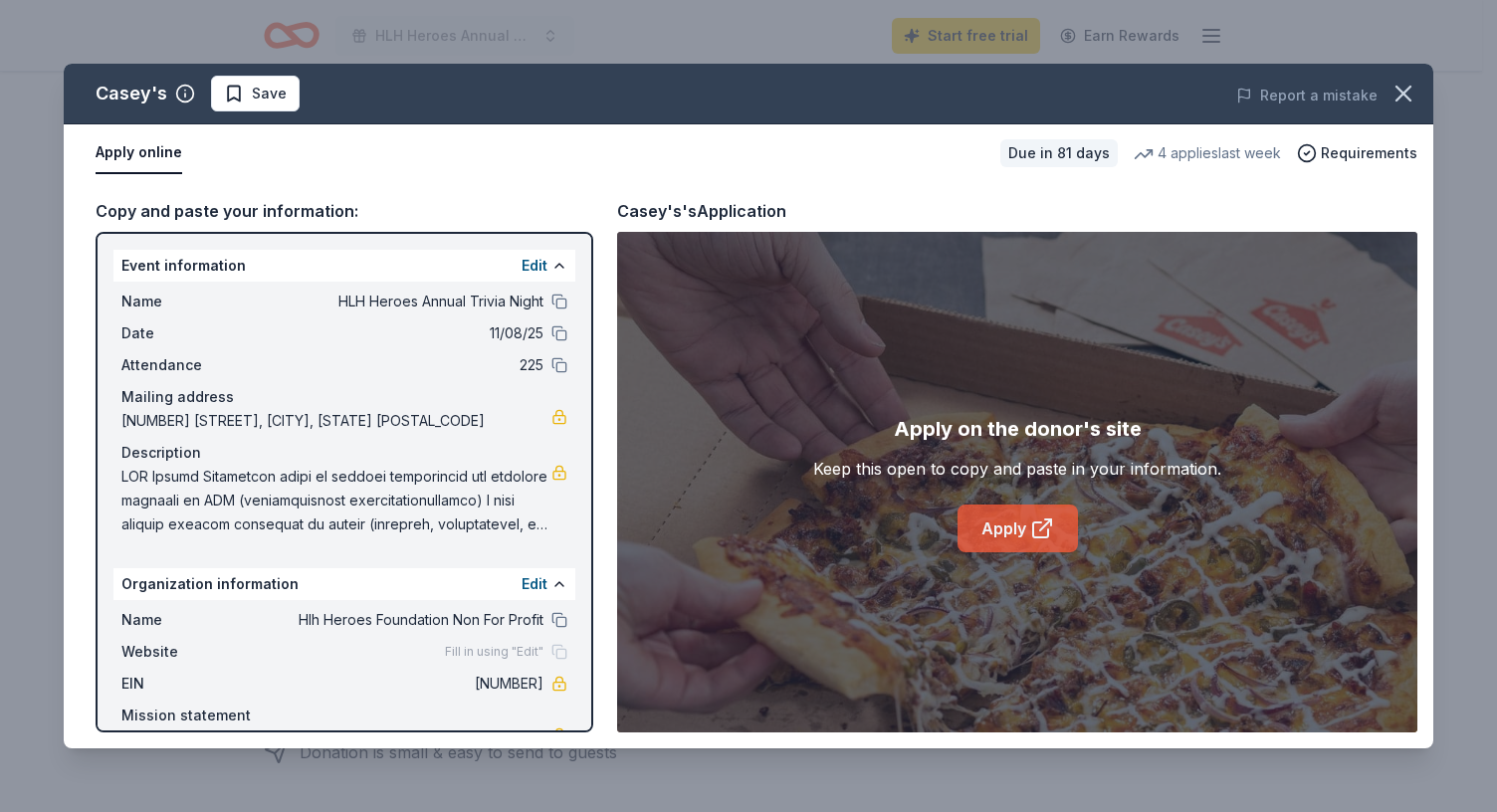 click 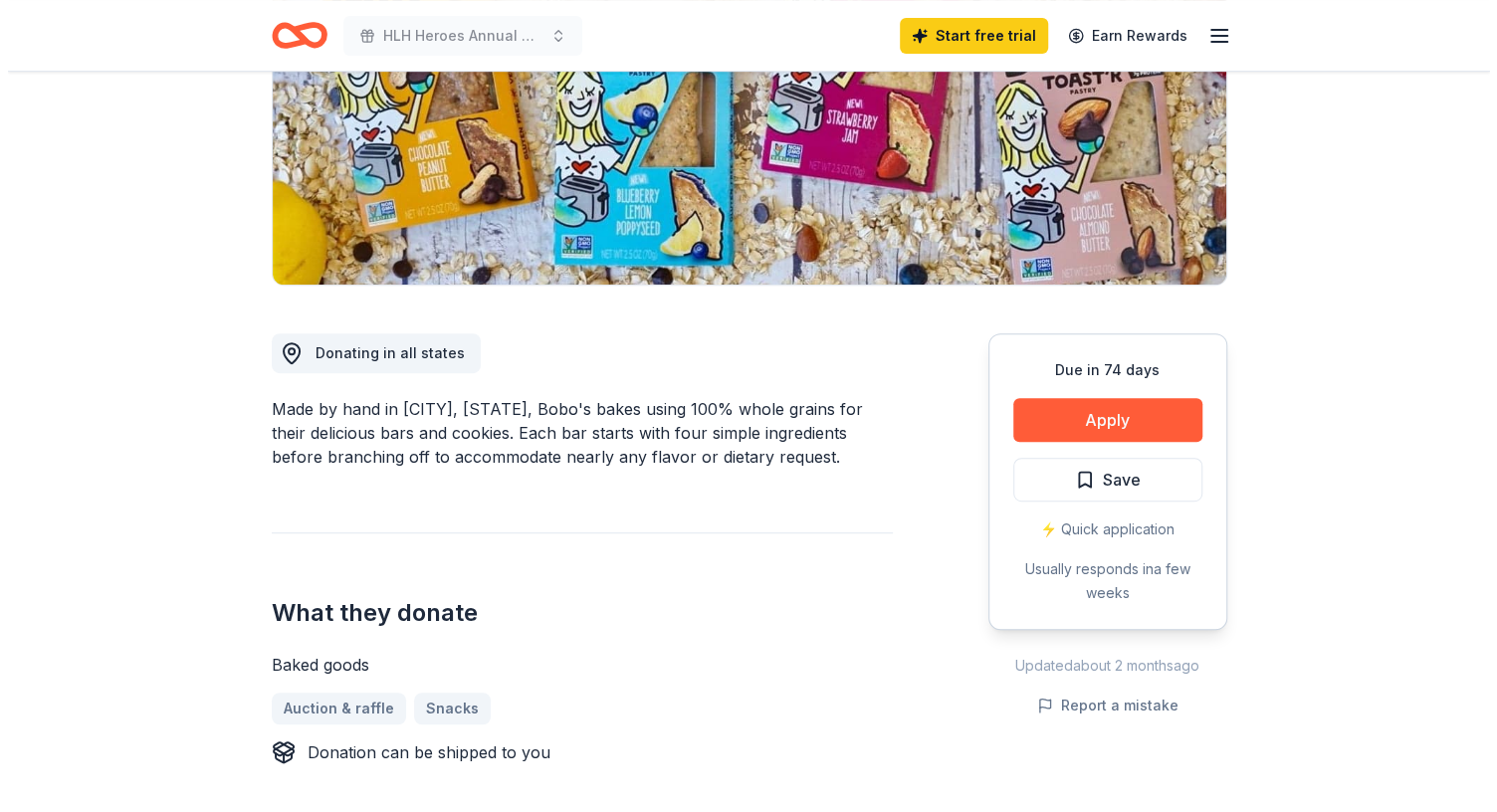scroll, scrollTop: 319, scrollLeft: 0, axis: vertical 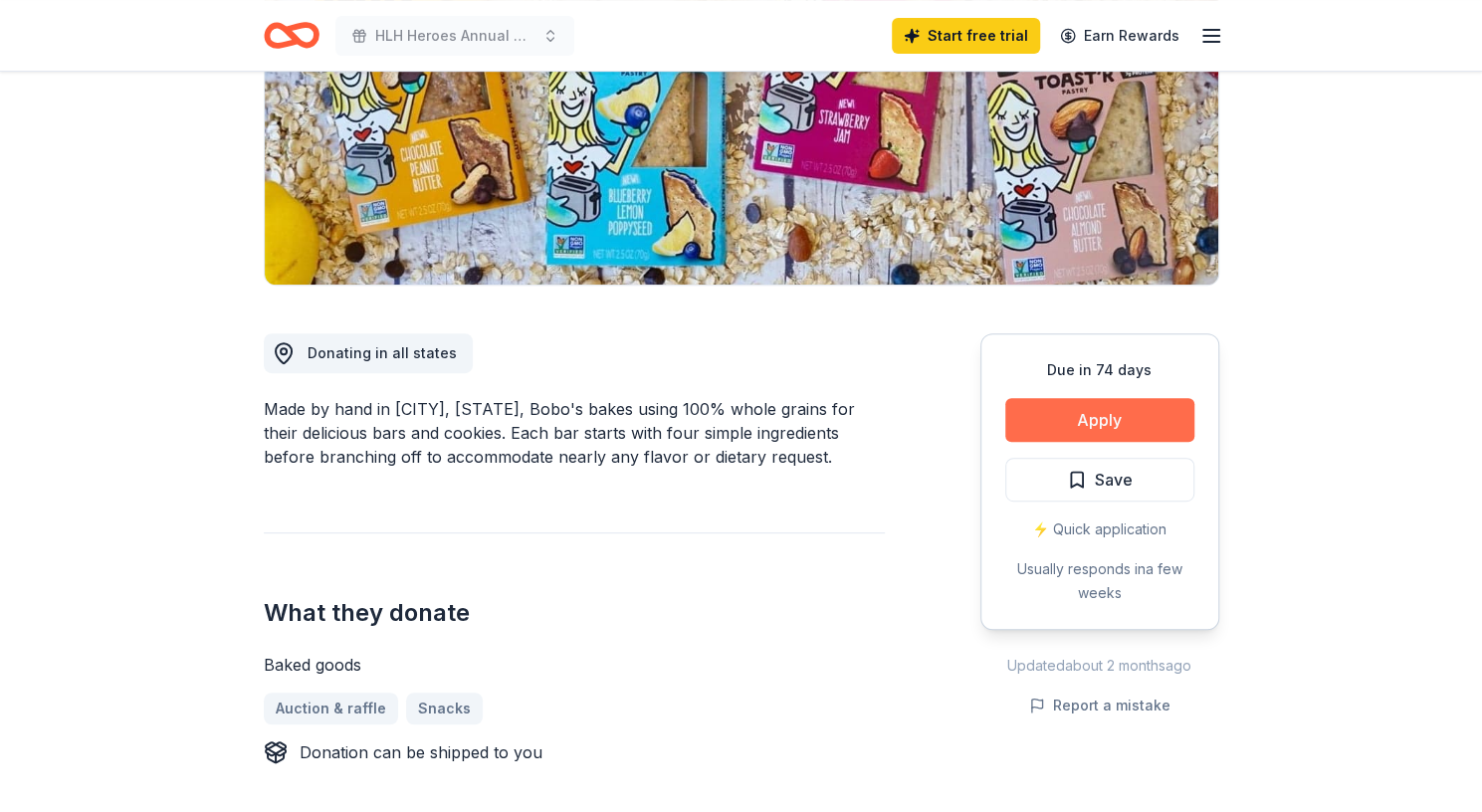 click on "Apply" at bounding box center [1100, 420] 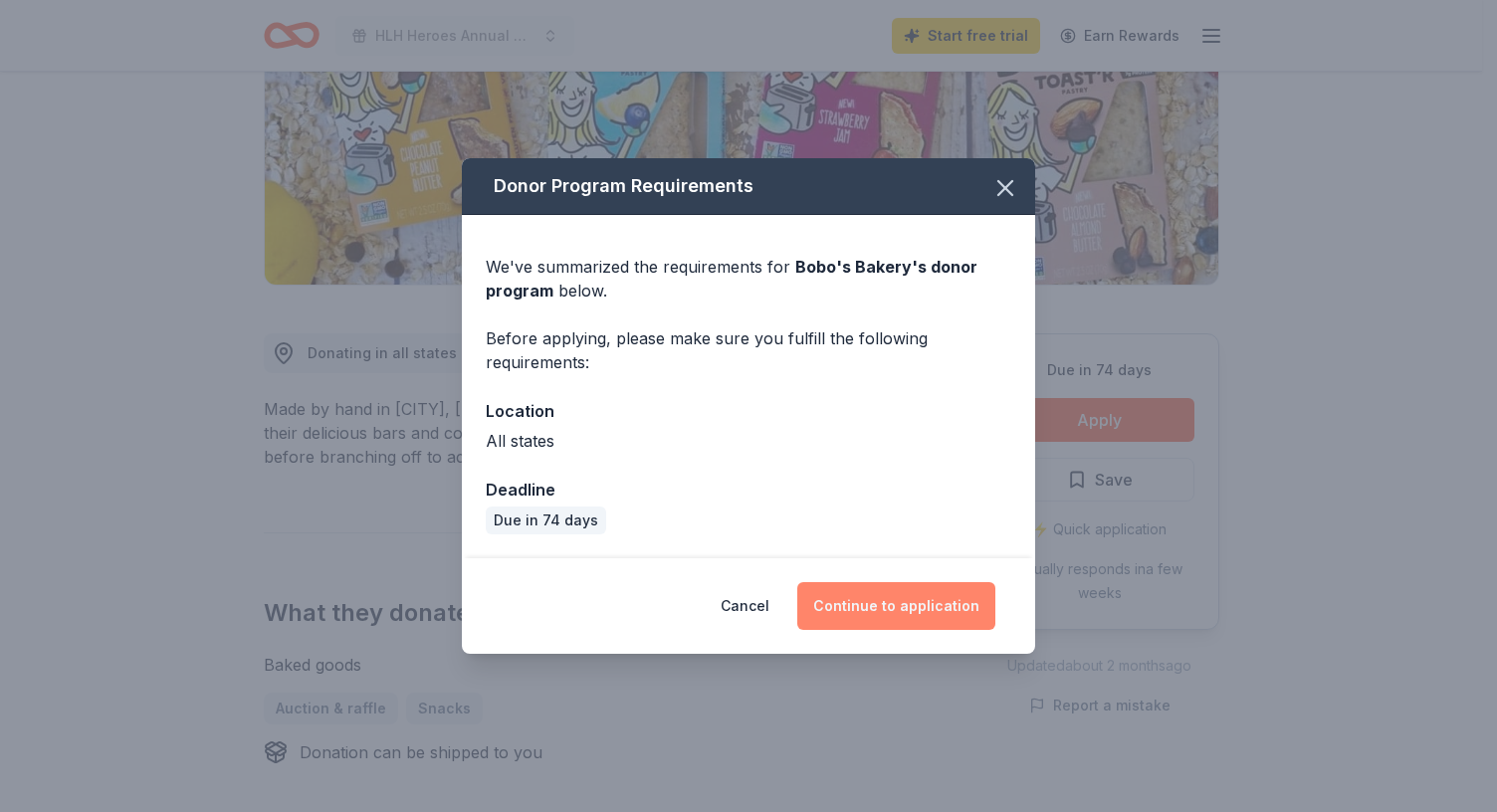 click on "Continue to application" at bounding box center (896, 606) 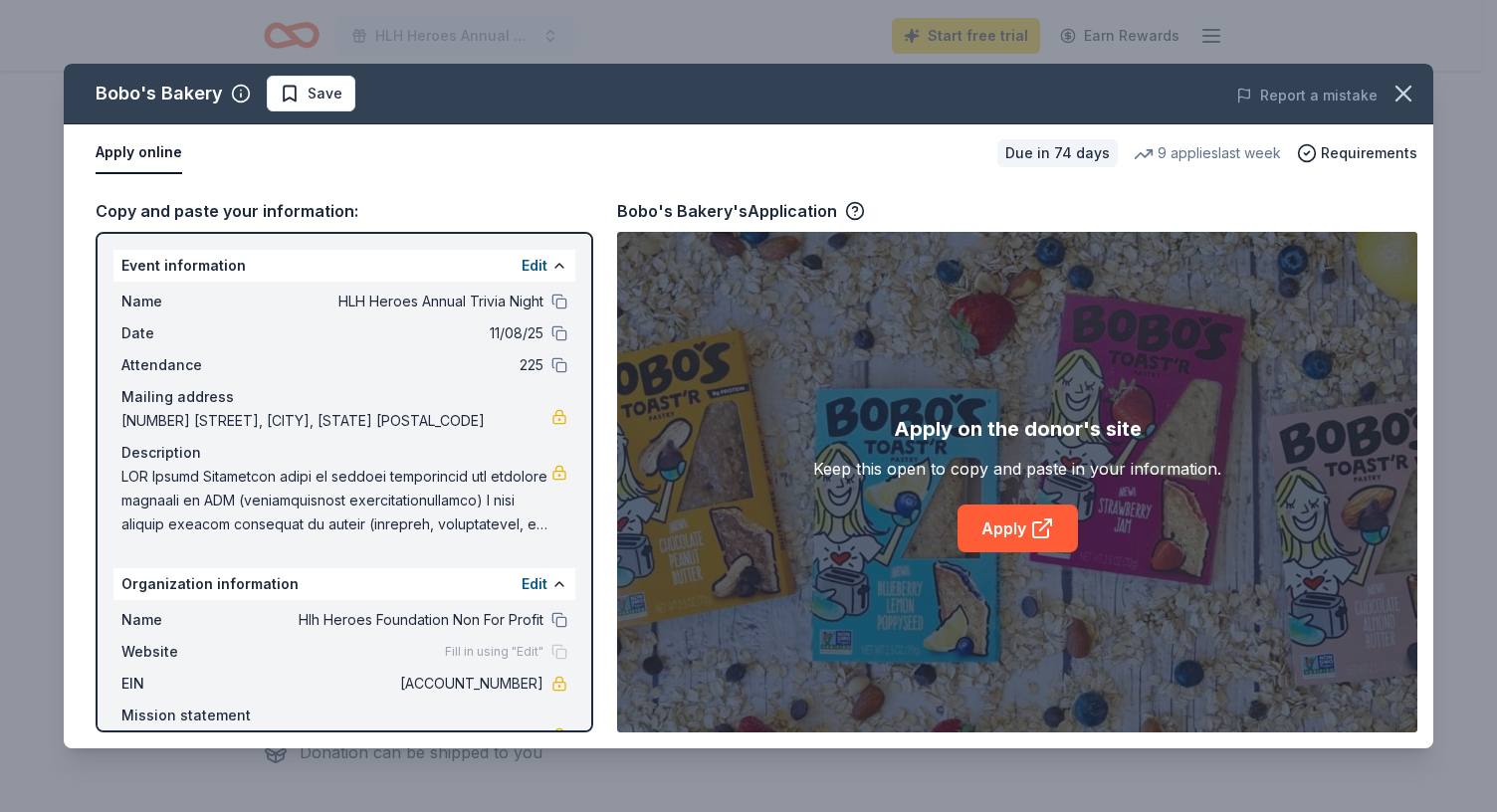 click on "Apply on the donor's site Keep this open to copy and paste in your information. Apply" at bounding box center [1017, 482] 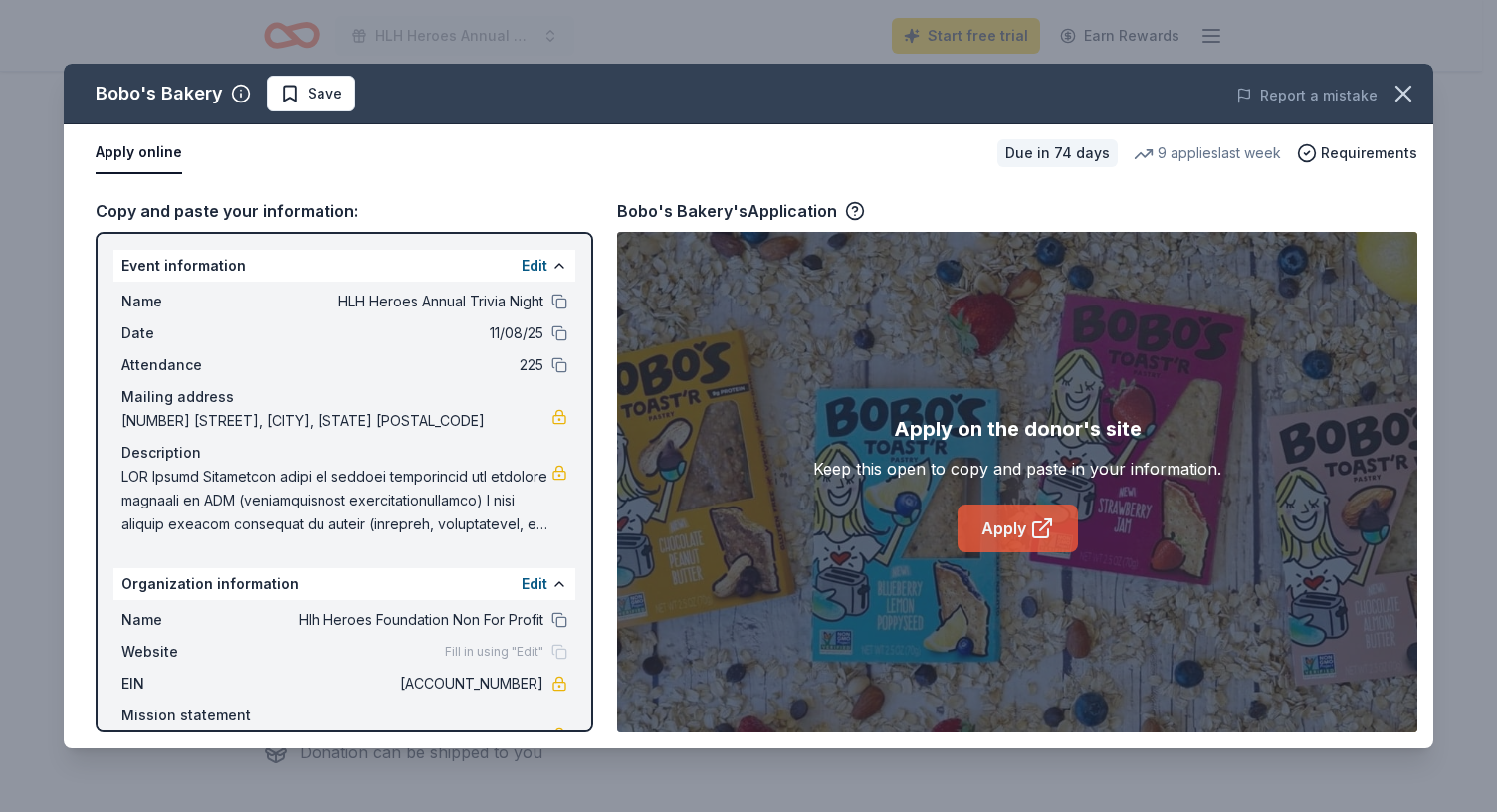 click on "Apply" at bounding box center (1017, 528) 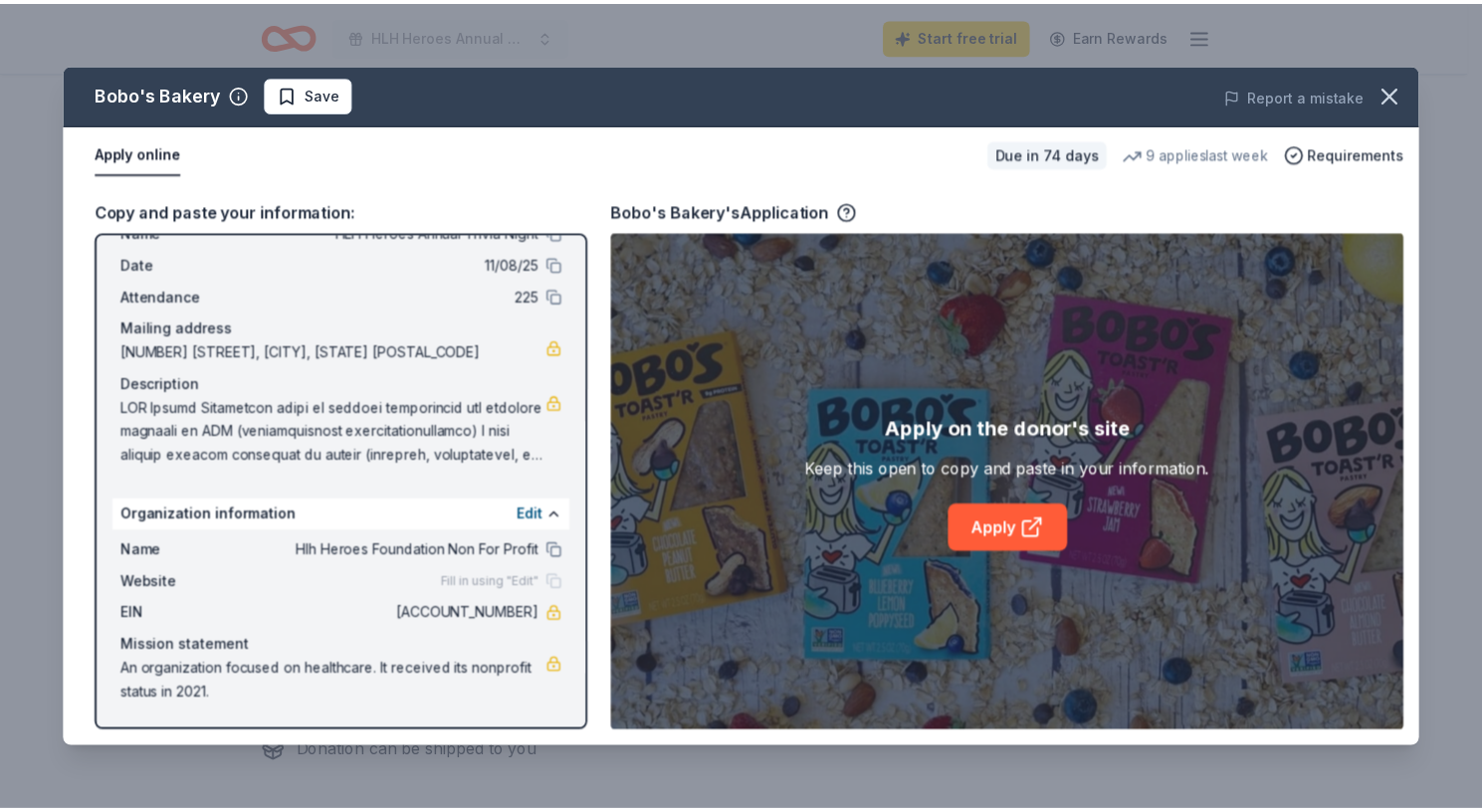 scroll, scrollTop: 0, scrollLeft: 0, axis: both 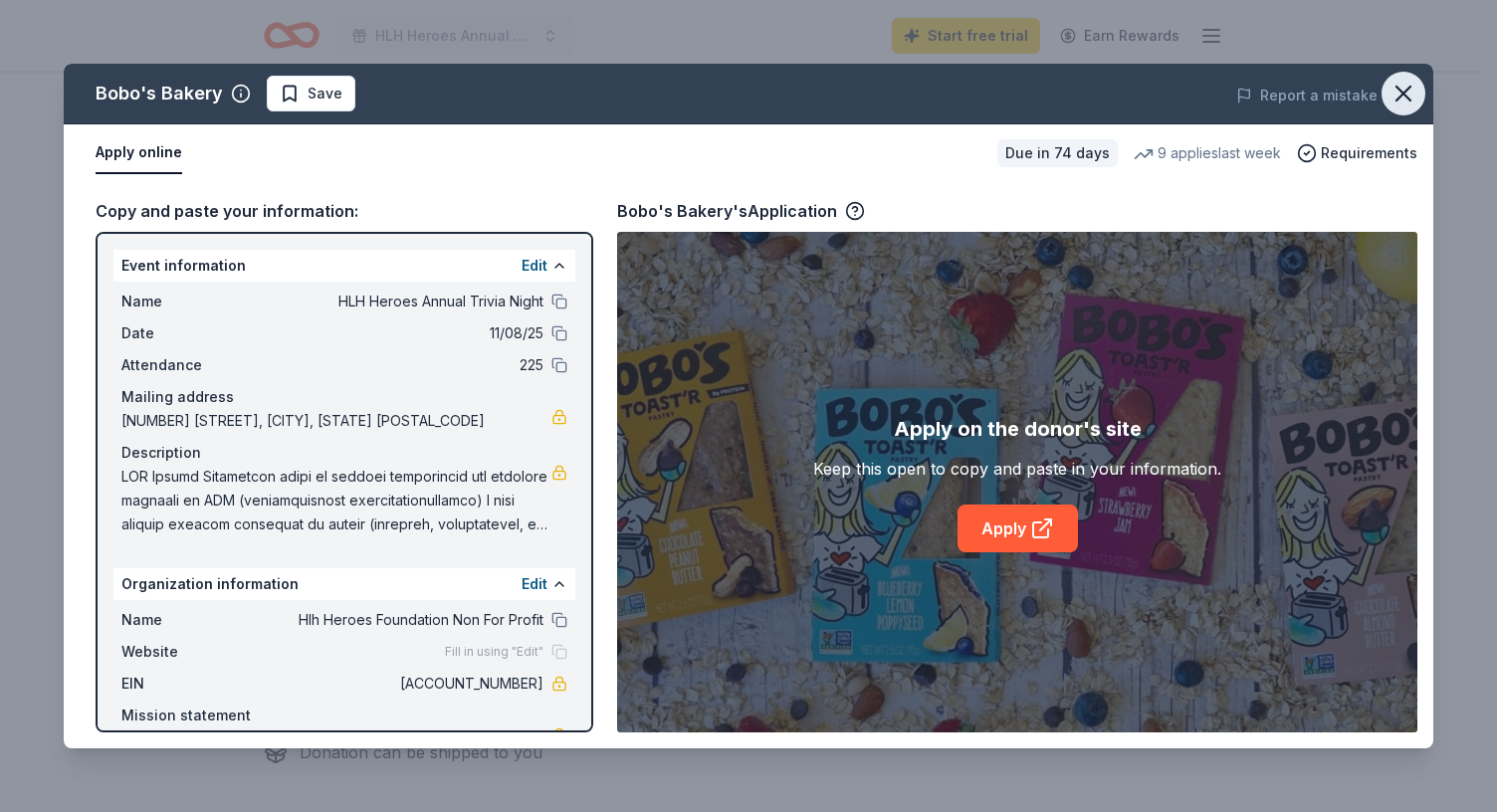 click 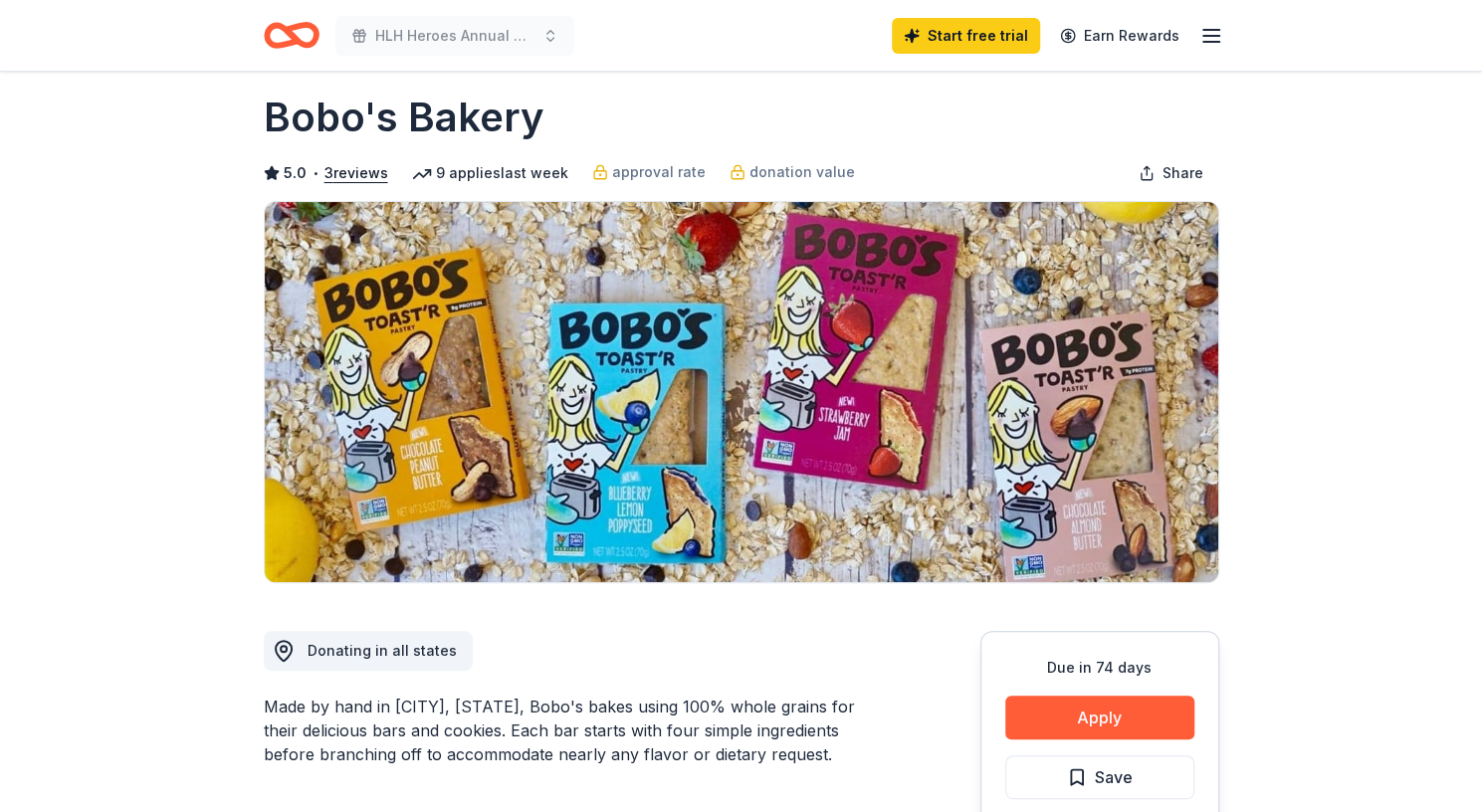 scroll, scrollTop: 0, scrollLeft: 0, axis: both 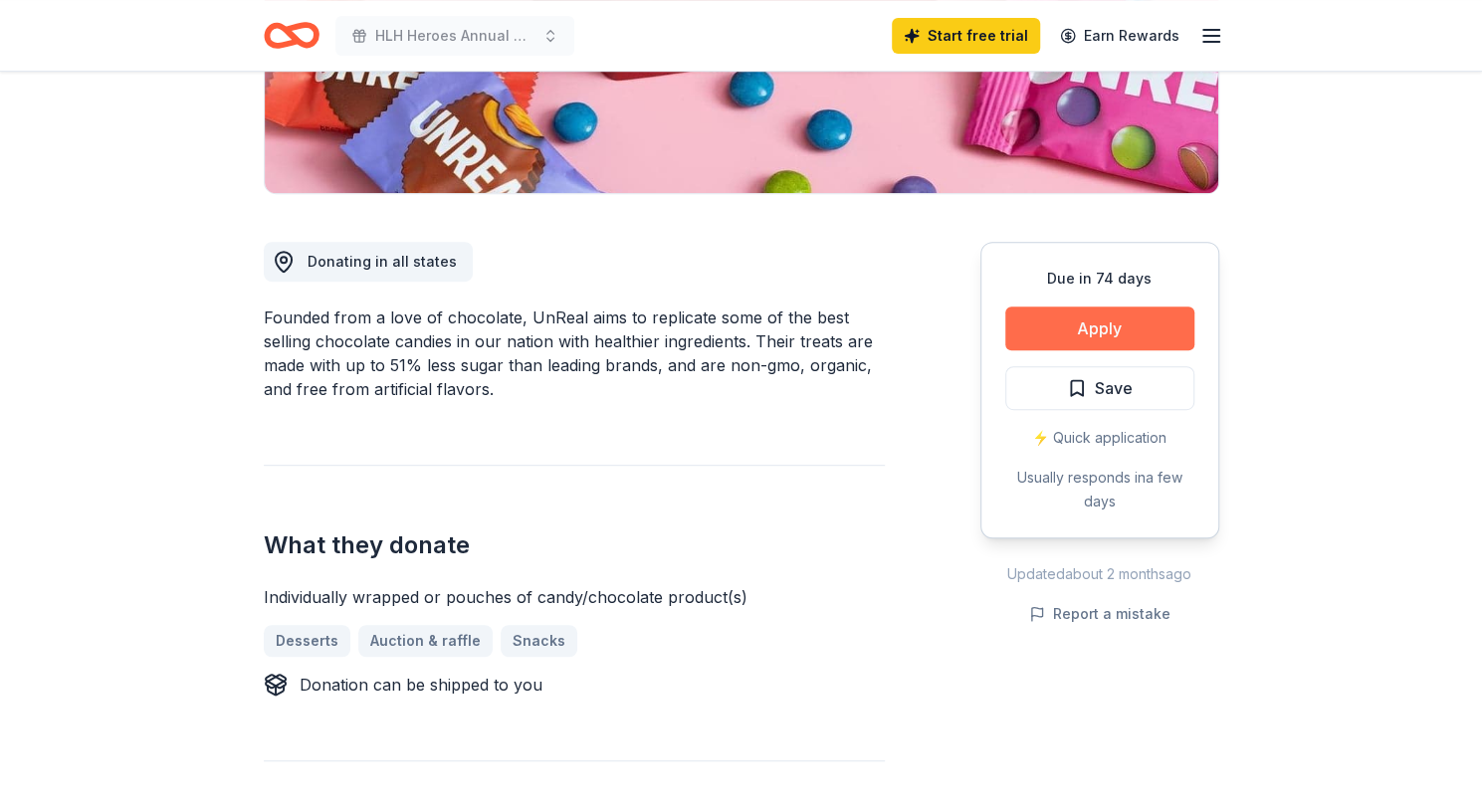 click on "Apply" at bounding box center [1100, 328] 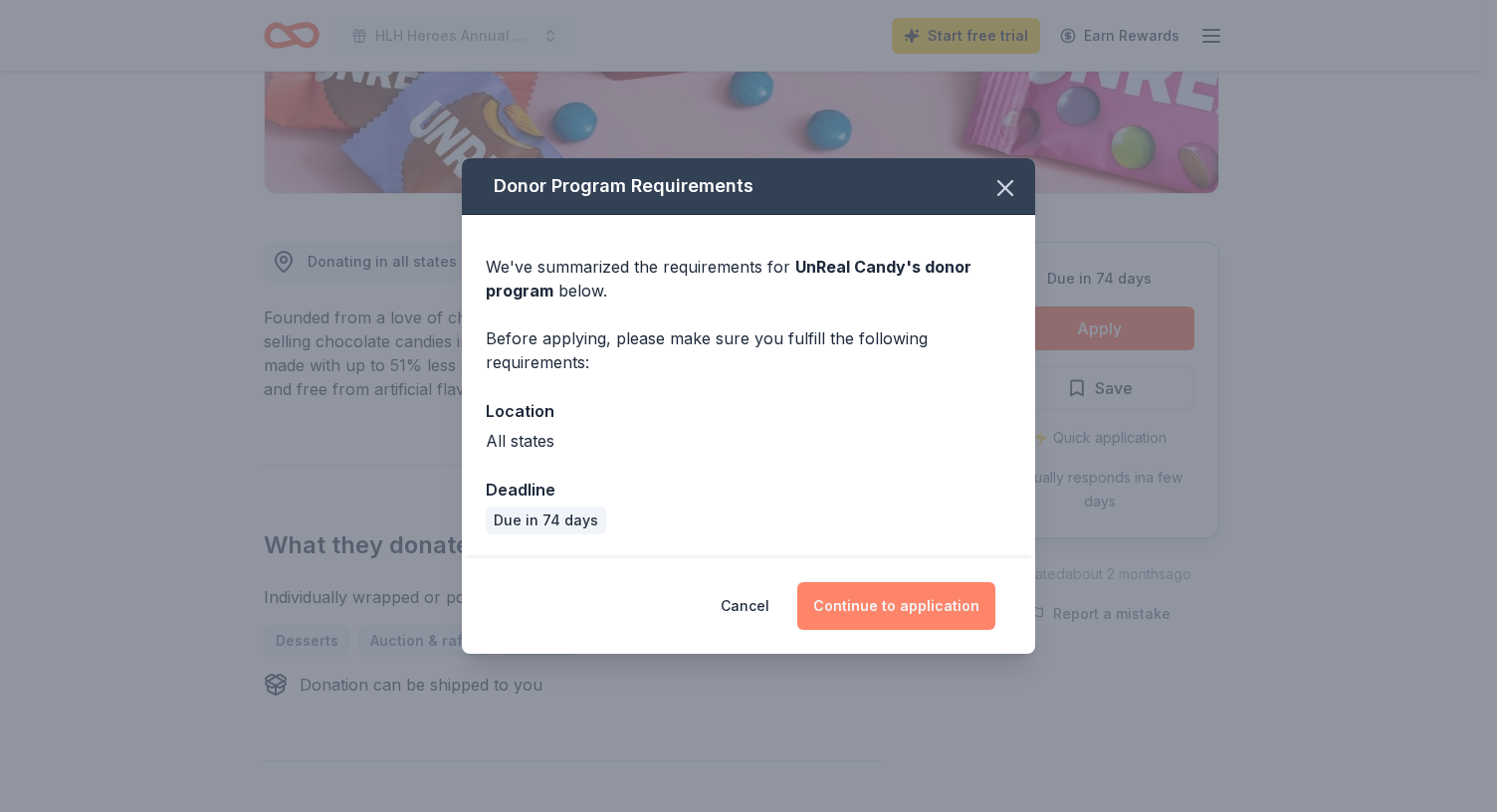 click on "Continue to application" at bounding box center (896, 606) 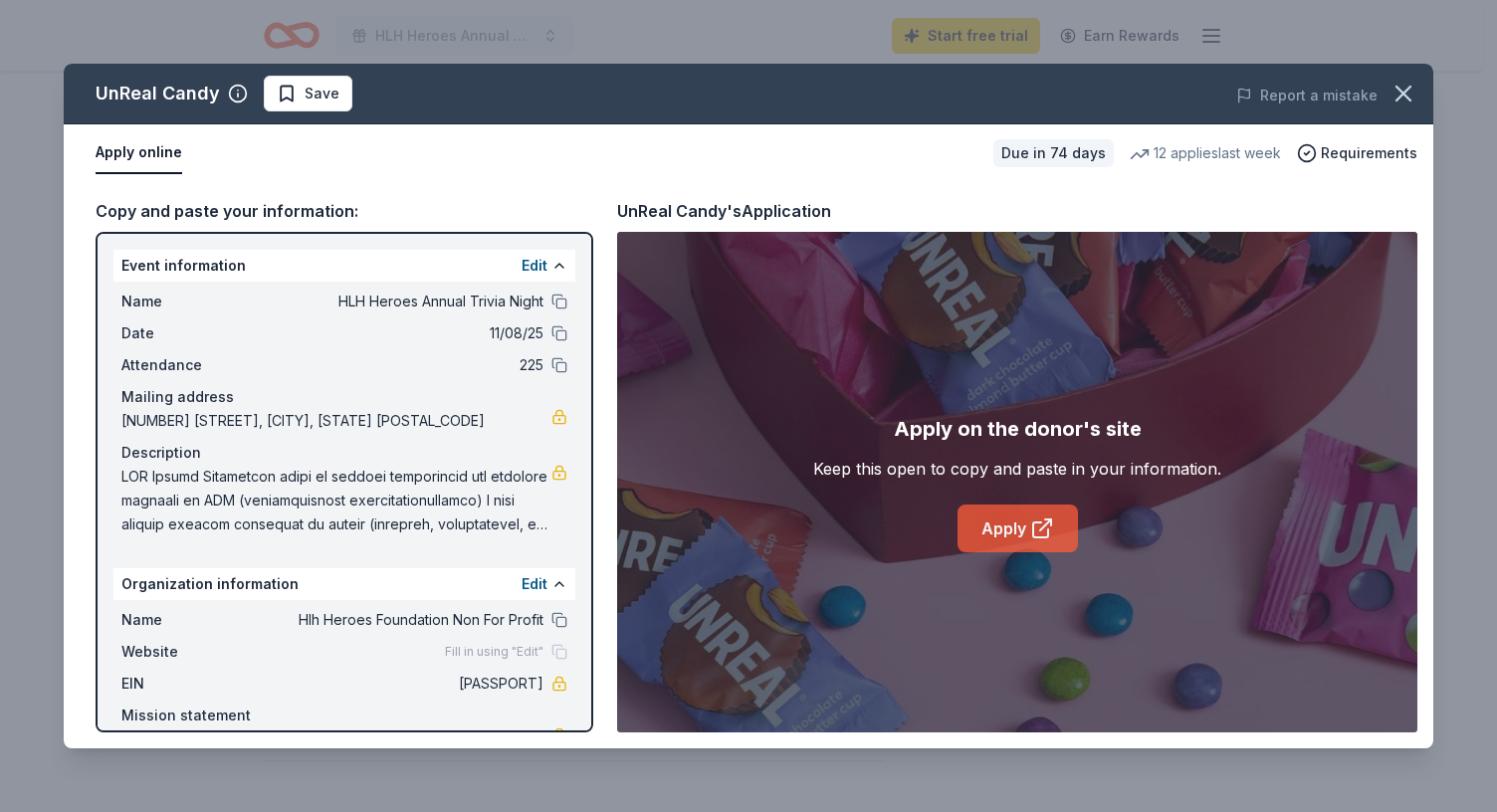 click on "Apply" at bounding box center [1017, 528] 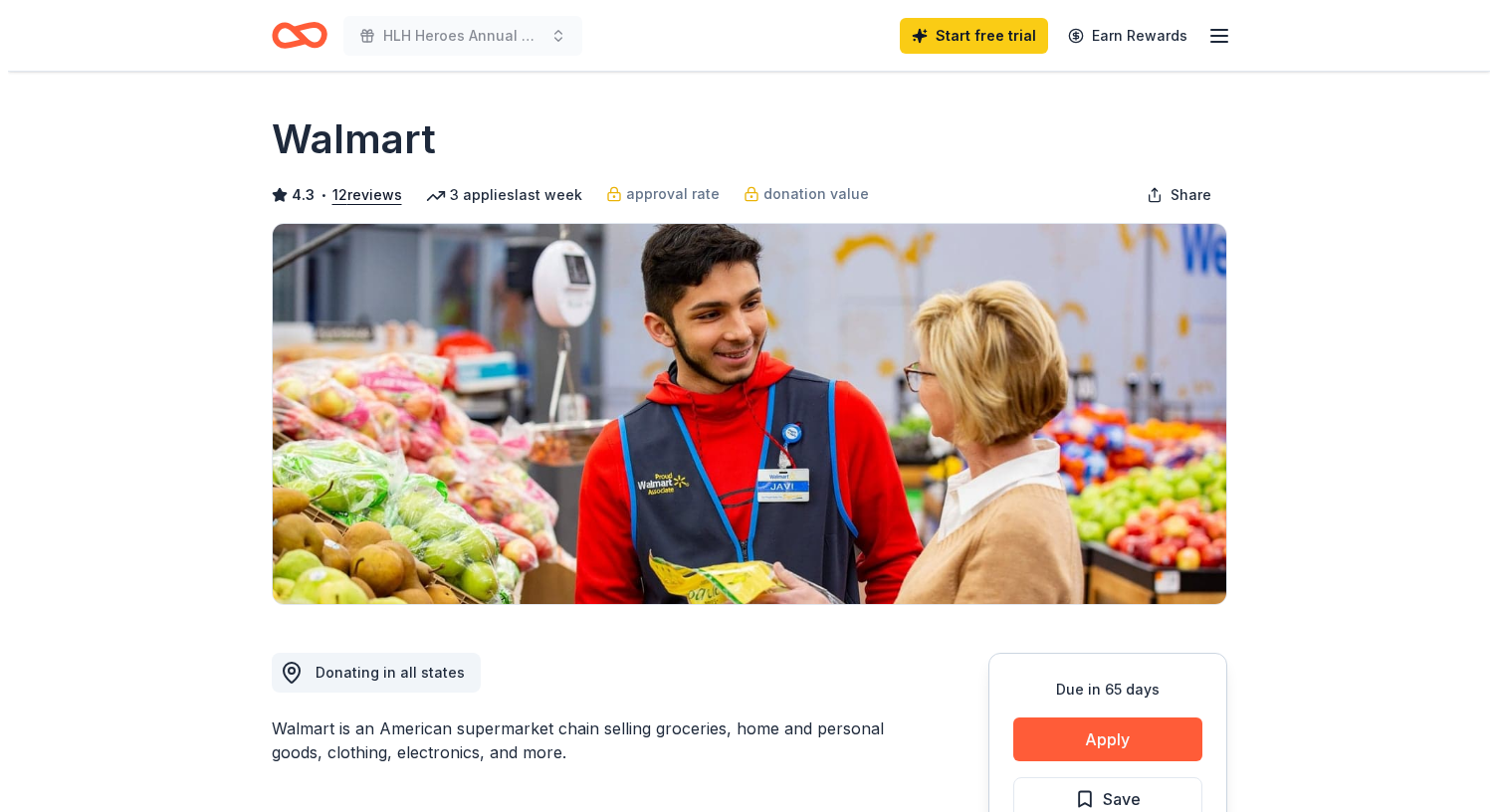 scroll, scrollTop: 0, scrollLeft: 0, axis: both 